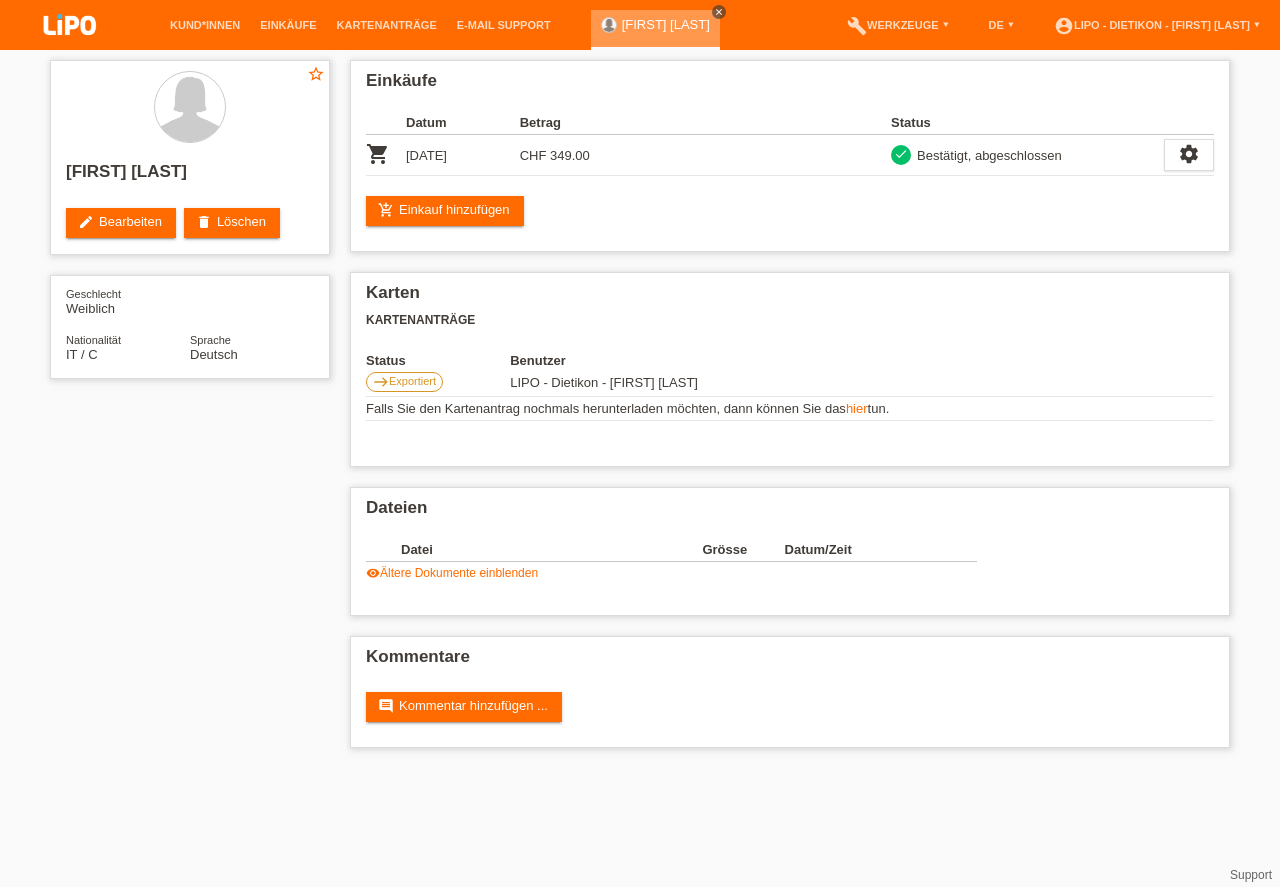 scroll, scrollTop: 0, scrollLeft: 0, axis: both 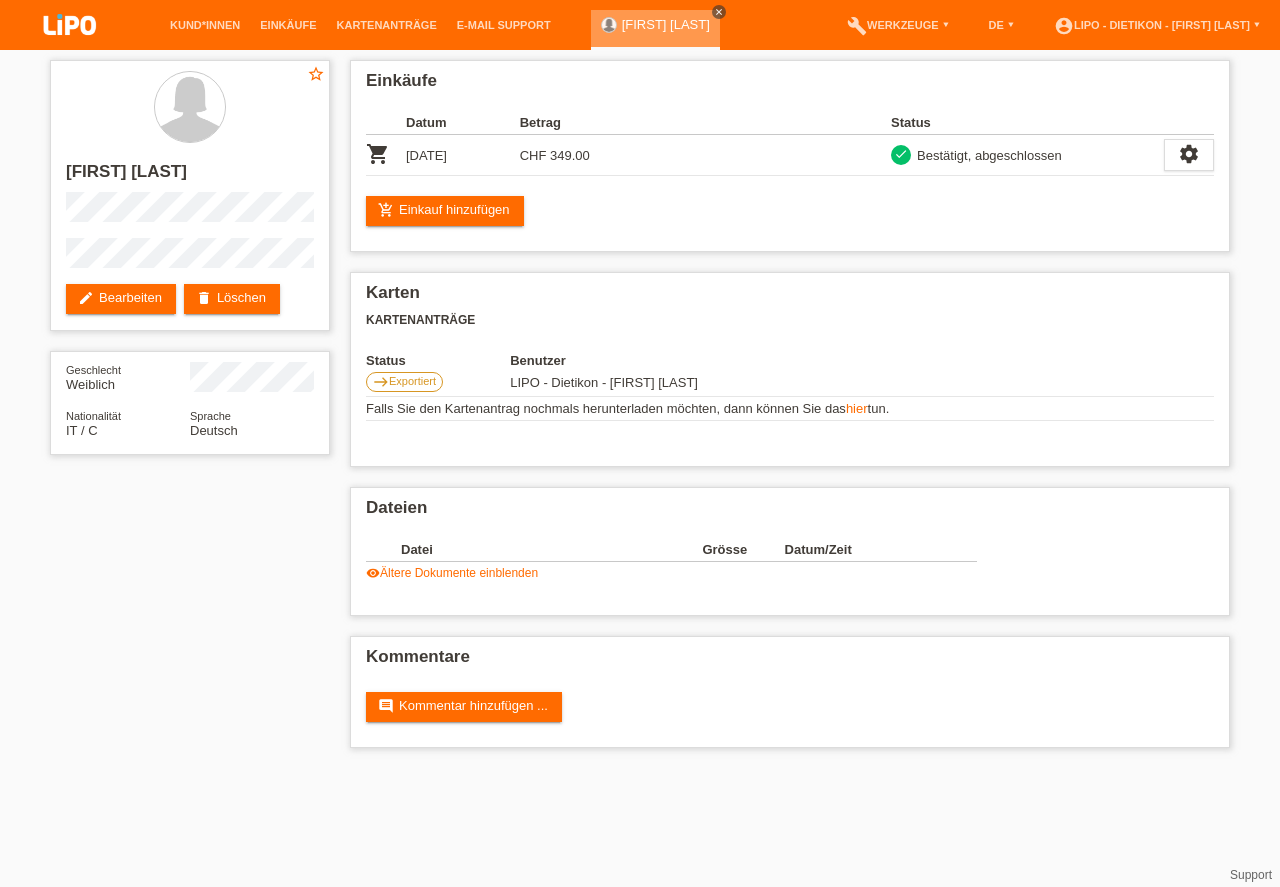 click on "close" at bounding box center [719, 12] 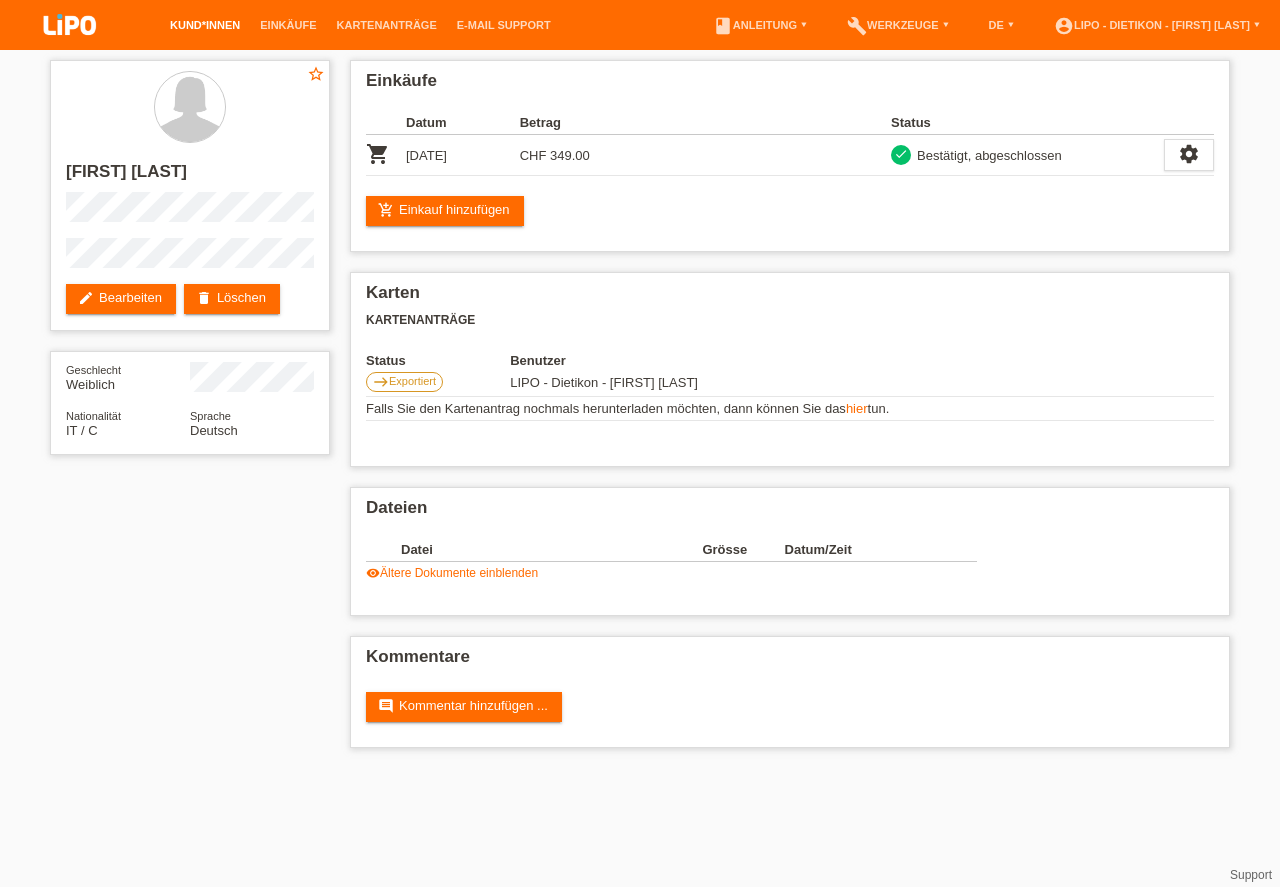 click on "Kund*innen" at bounding box center [205, 25] 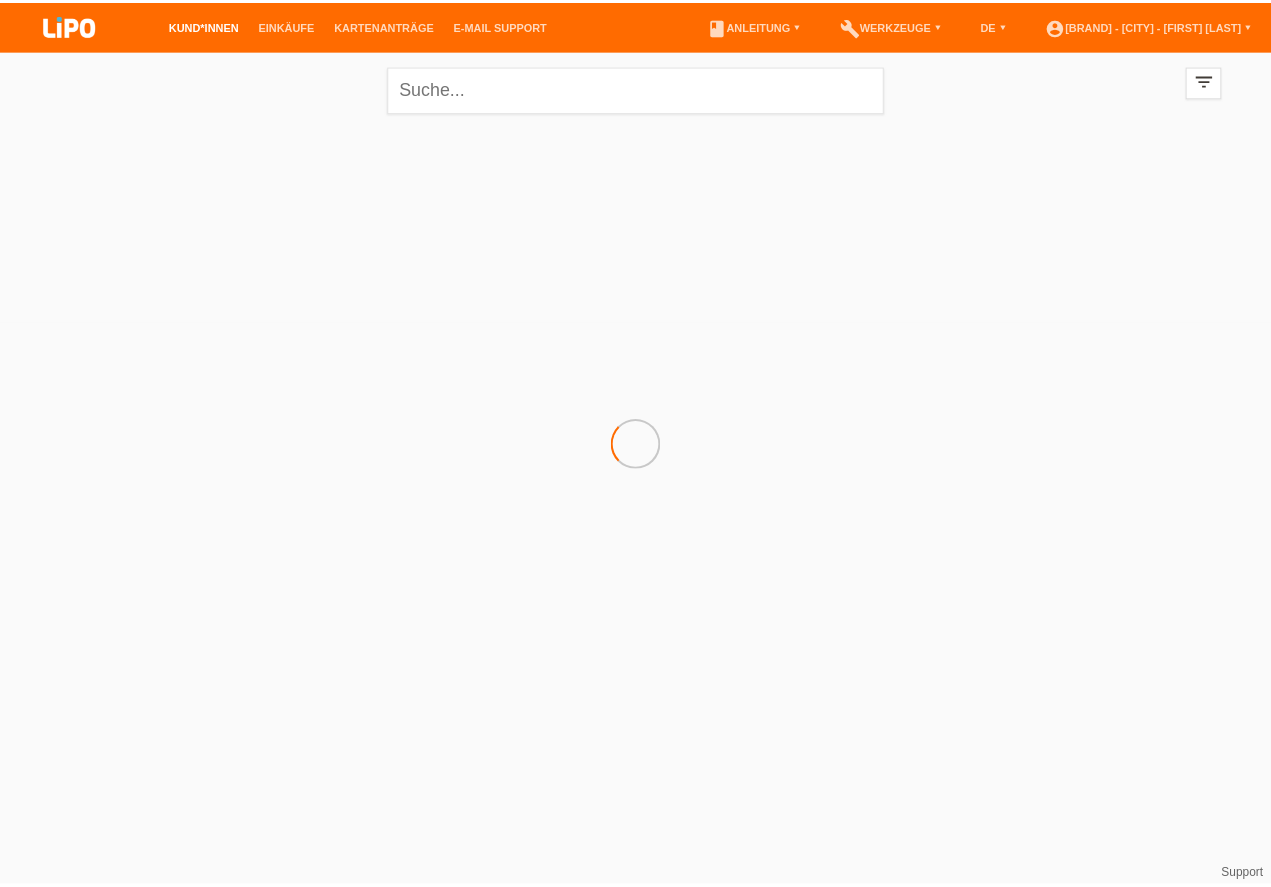 scroll, scrollTop: 0, scrollLeft: 0, axis: both 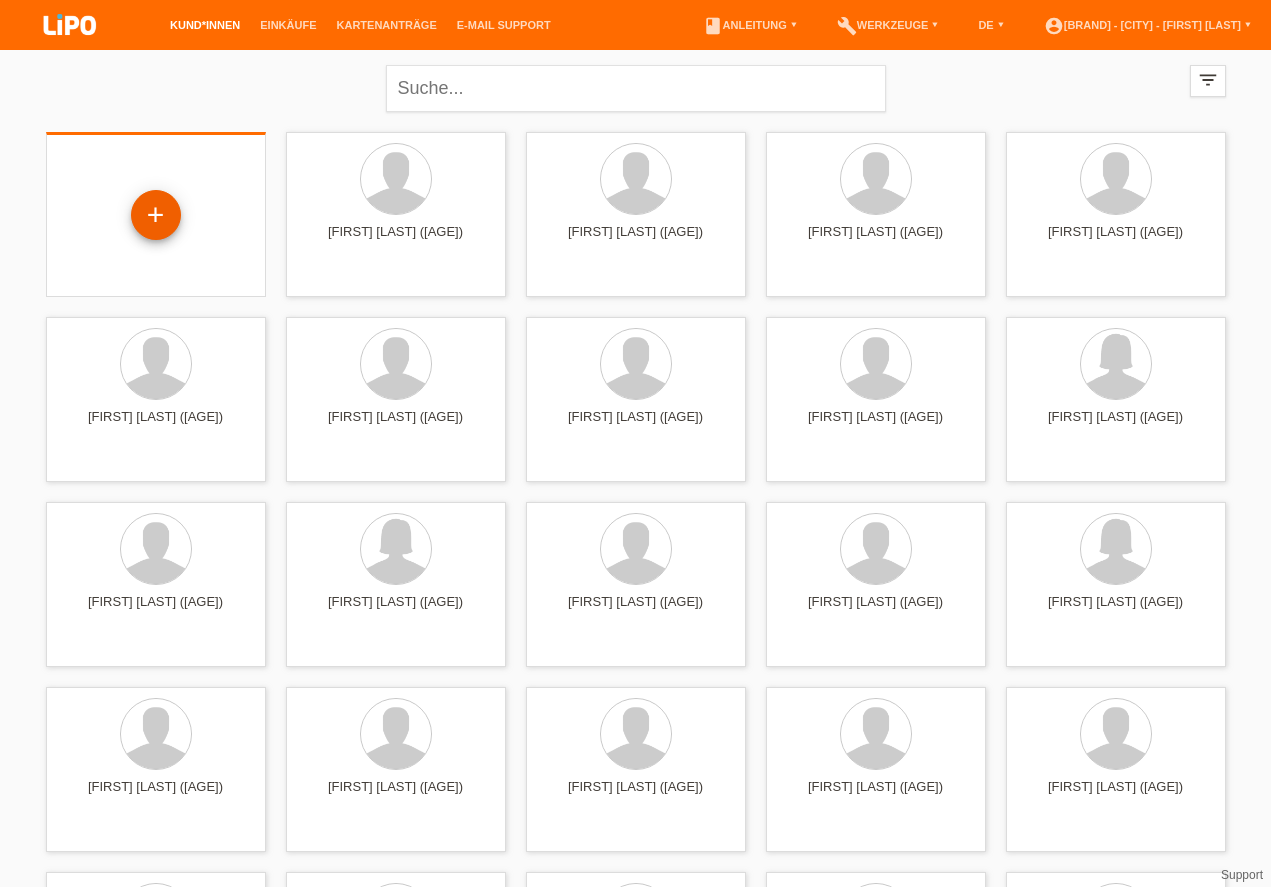 click on "+" at bounding box center (156, 215) 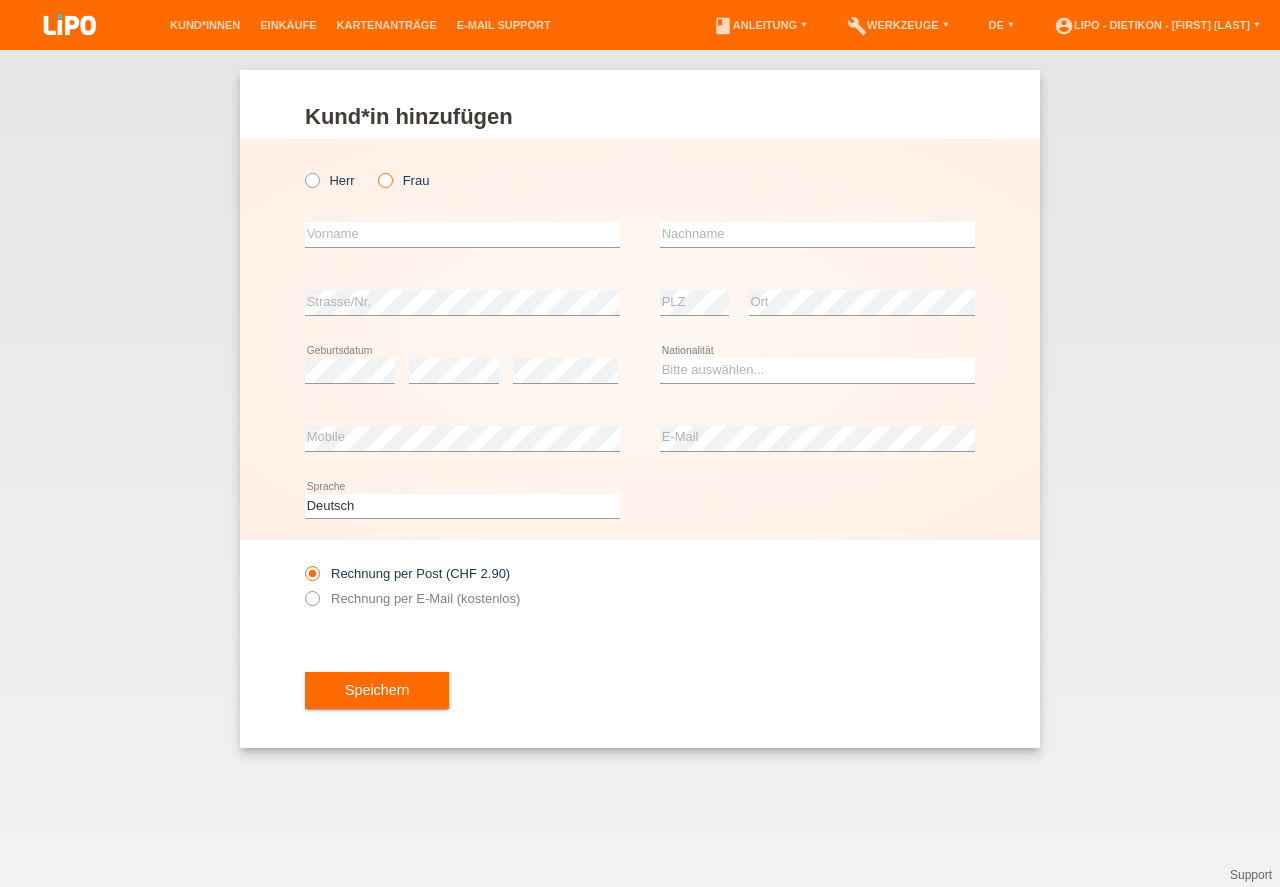 click at bounding box center [375, 170] 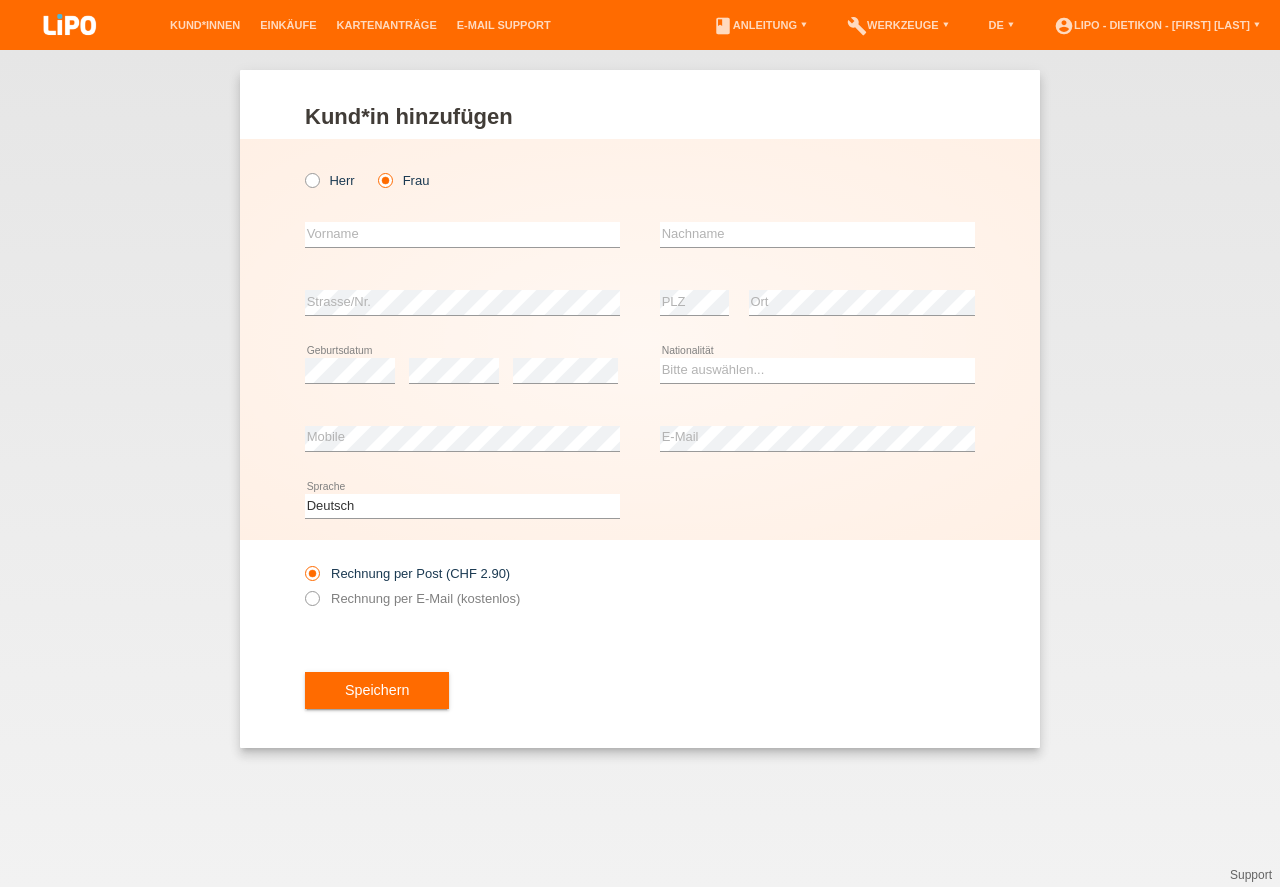 click at bounding box center (375, 170) 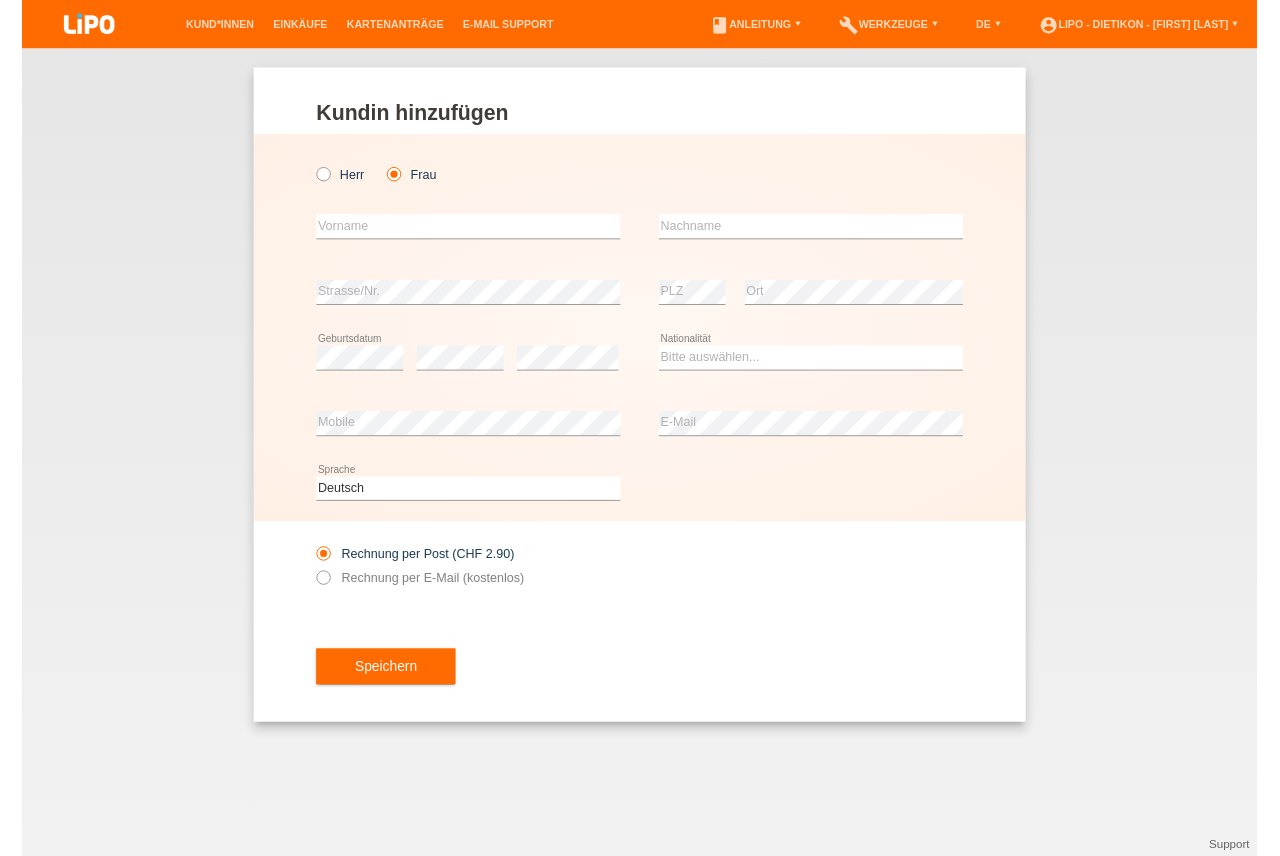 scroll, scrollTop: 0, scrollLeft: 0, axis: both 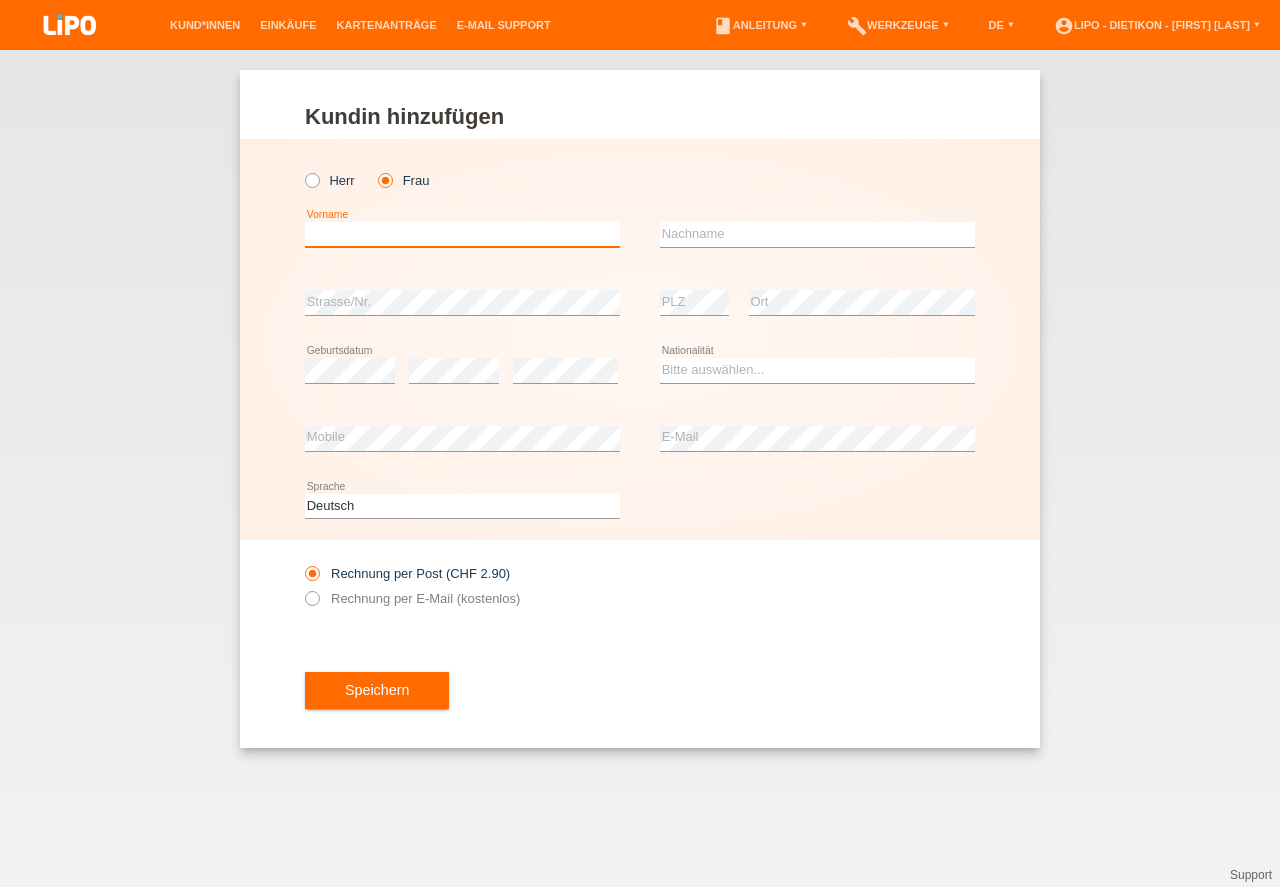 click at bounding box center [462, 234] 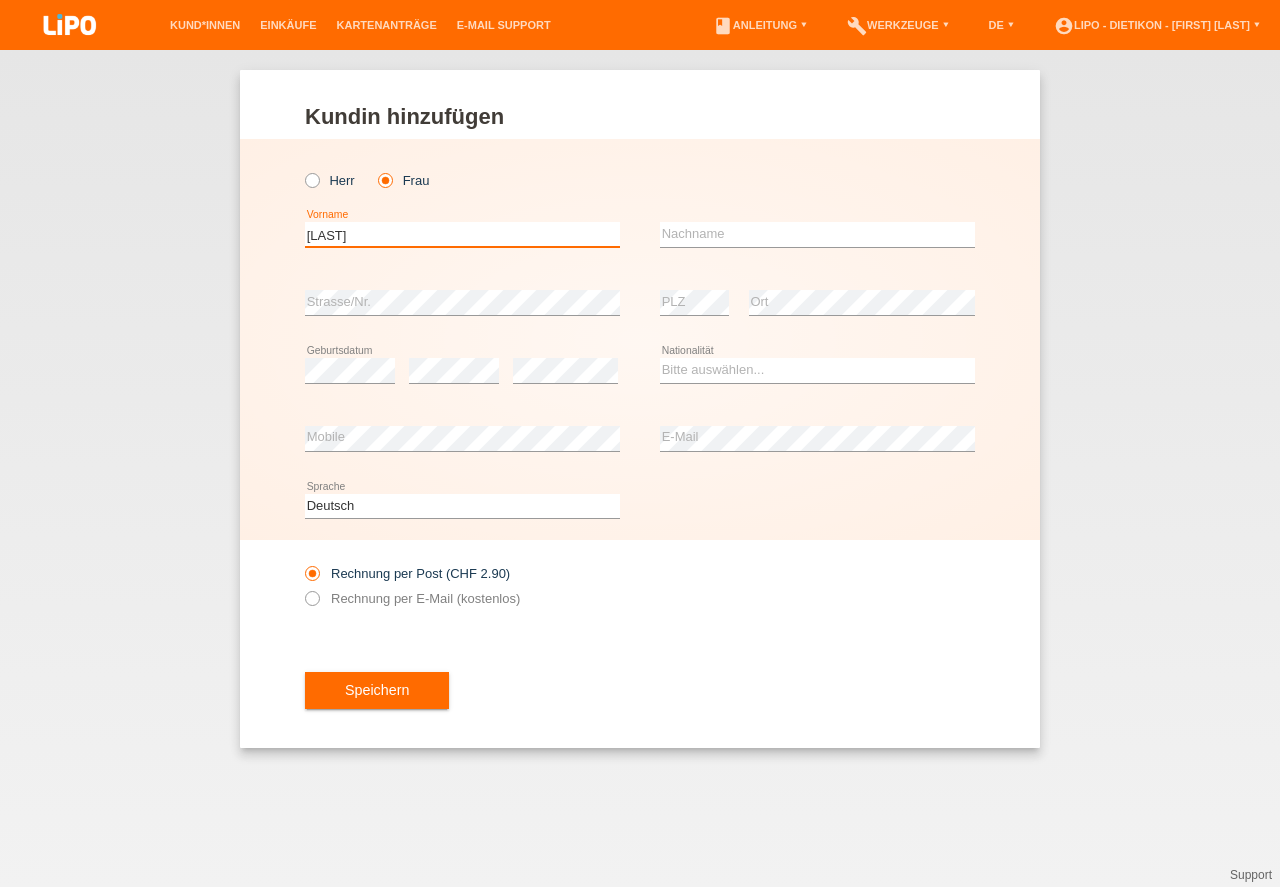 type on "[LAST]" 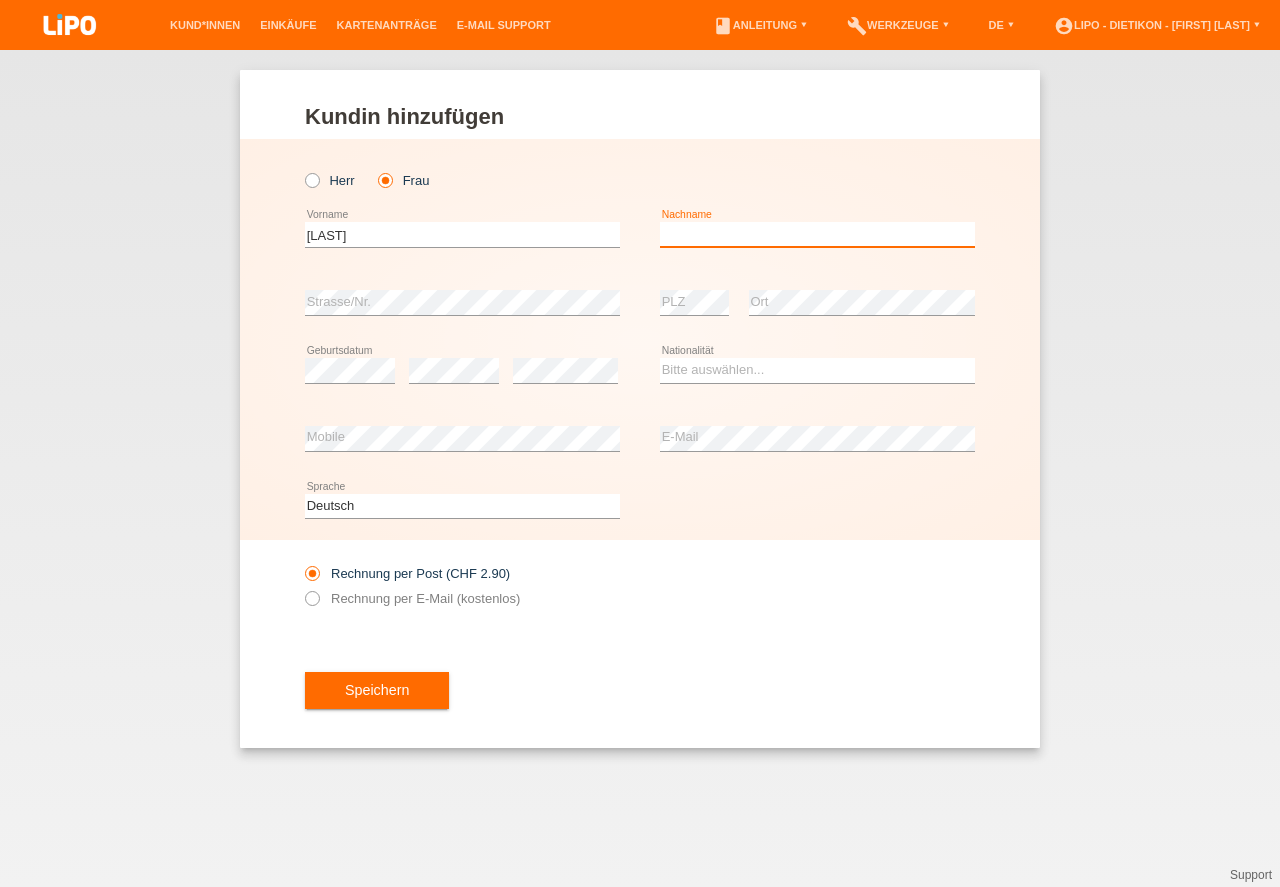 click at bounding box center (817, 234) 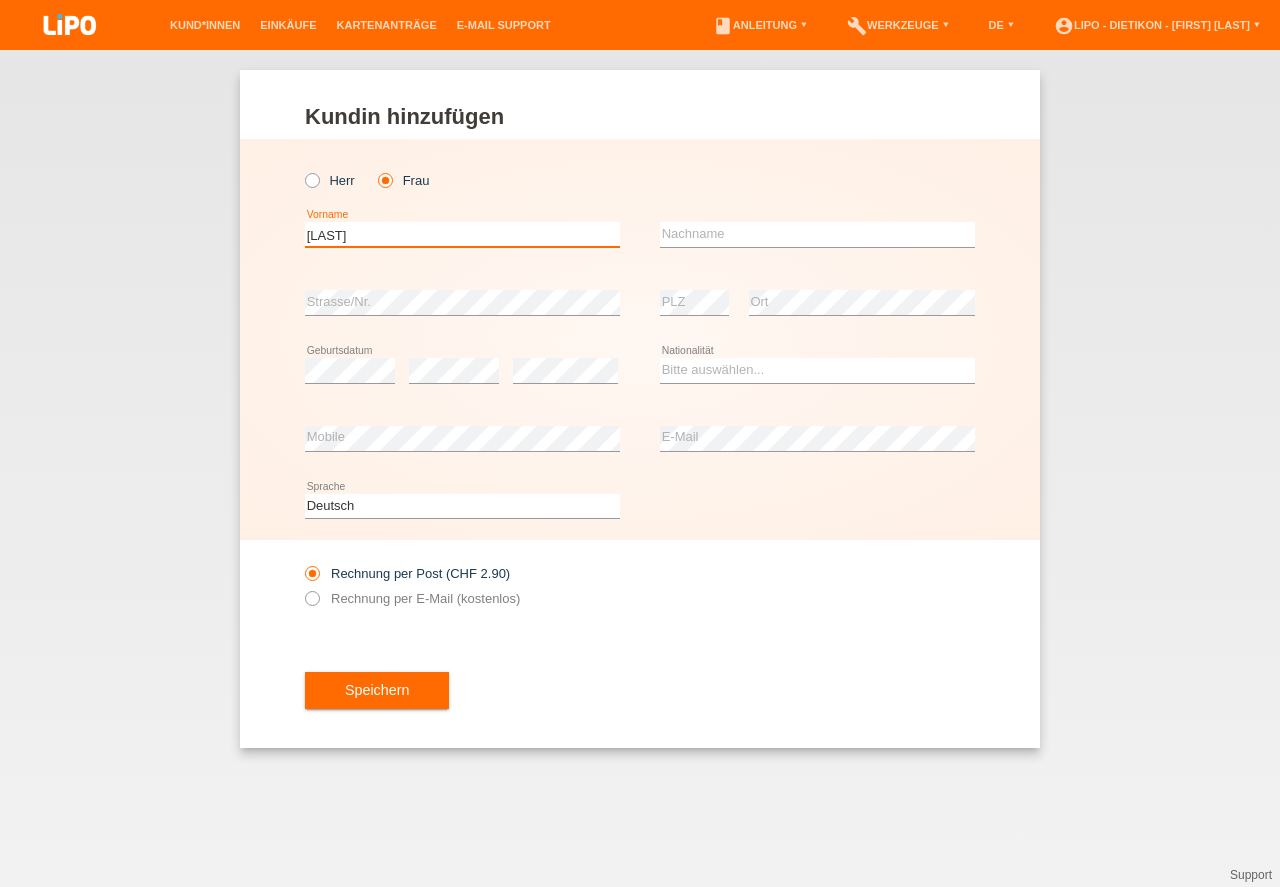 drag, startPoint x: 355, startPoint y: 234, endPoint x: 194, endPoint y: 234, distance: 161 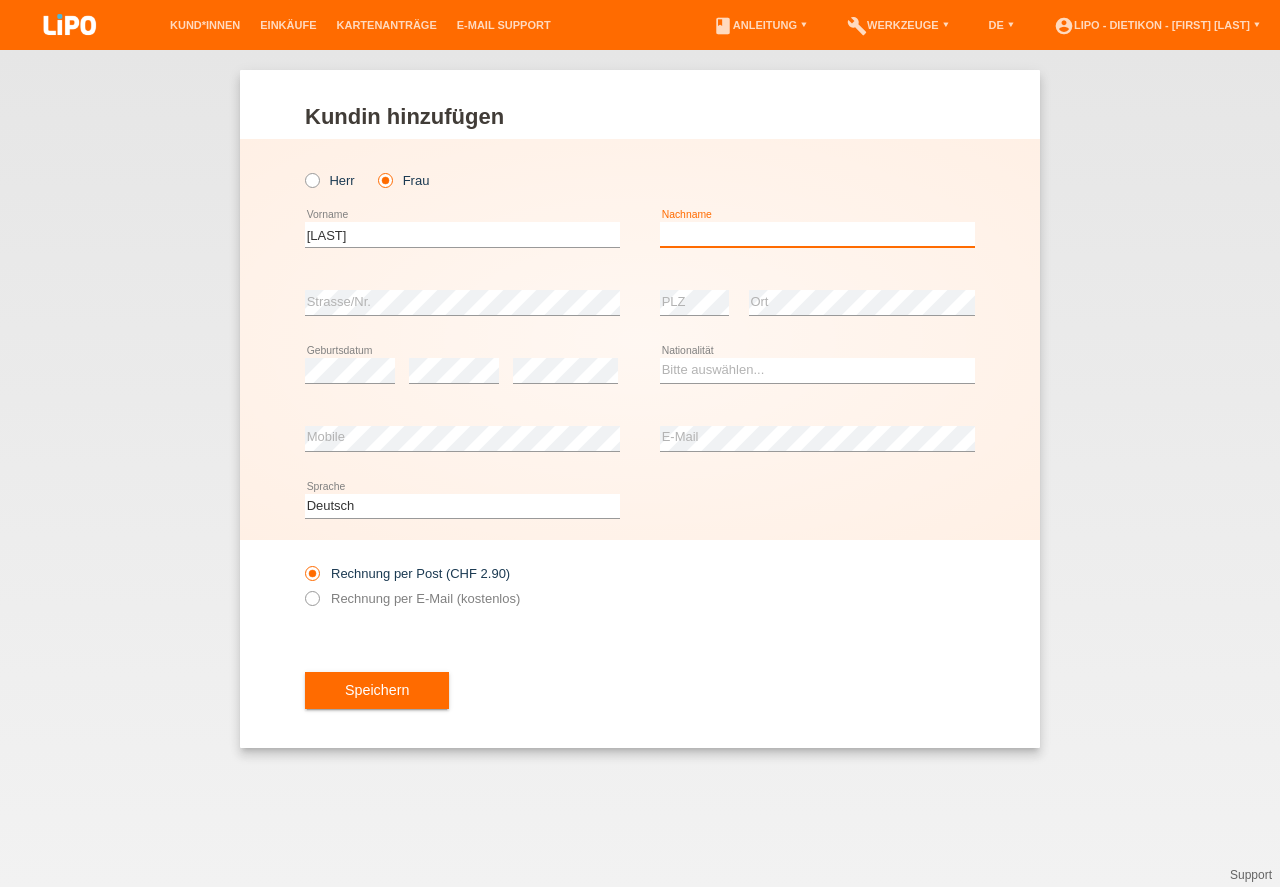 click at bounding box center (817, 234) 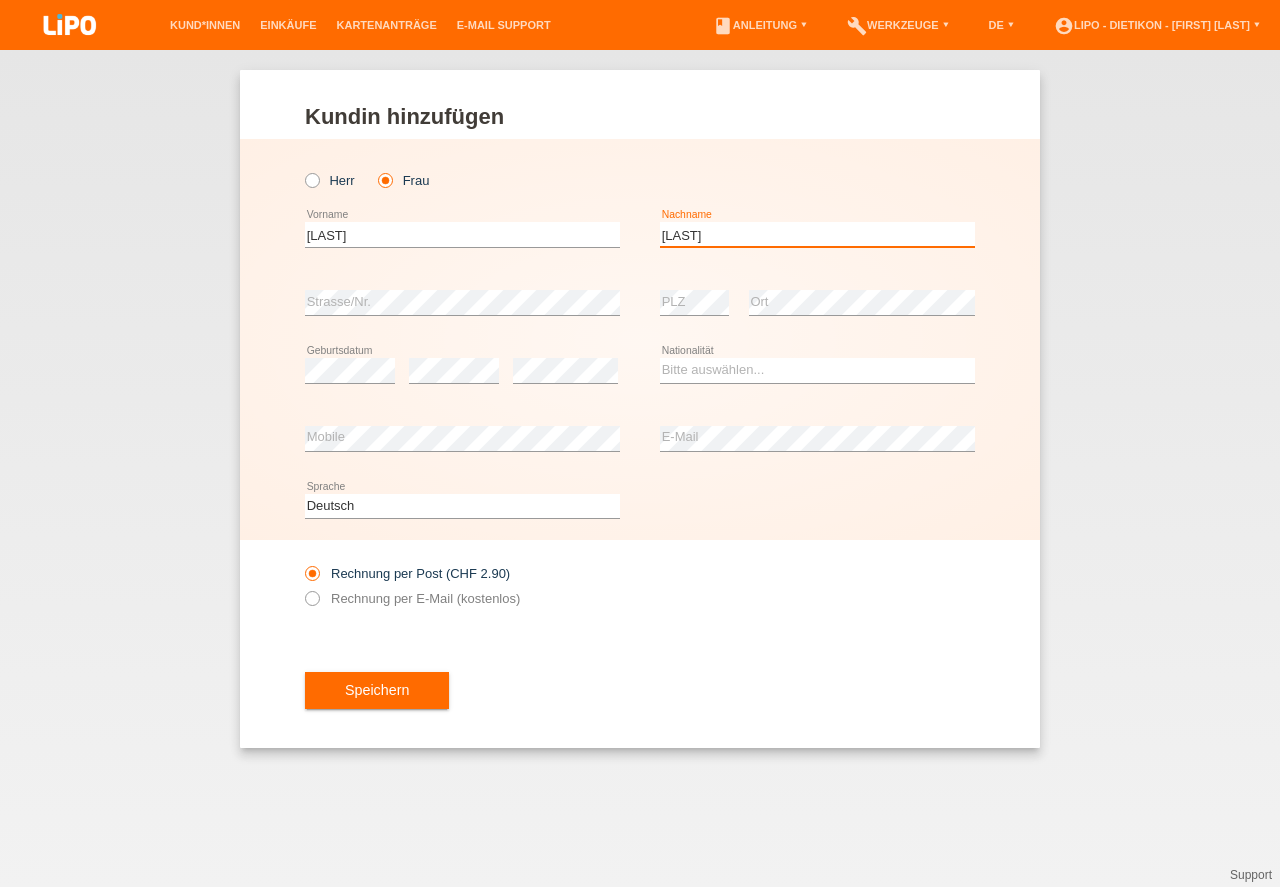 type on "[LAST]" 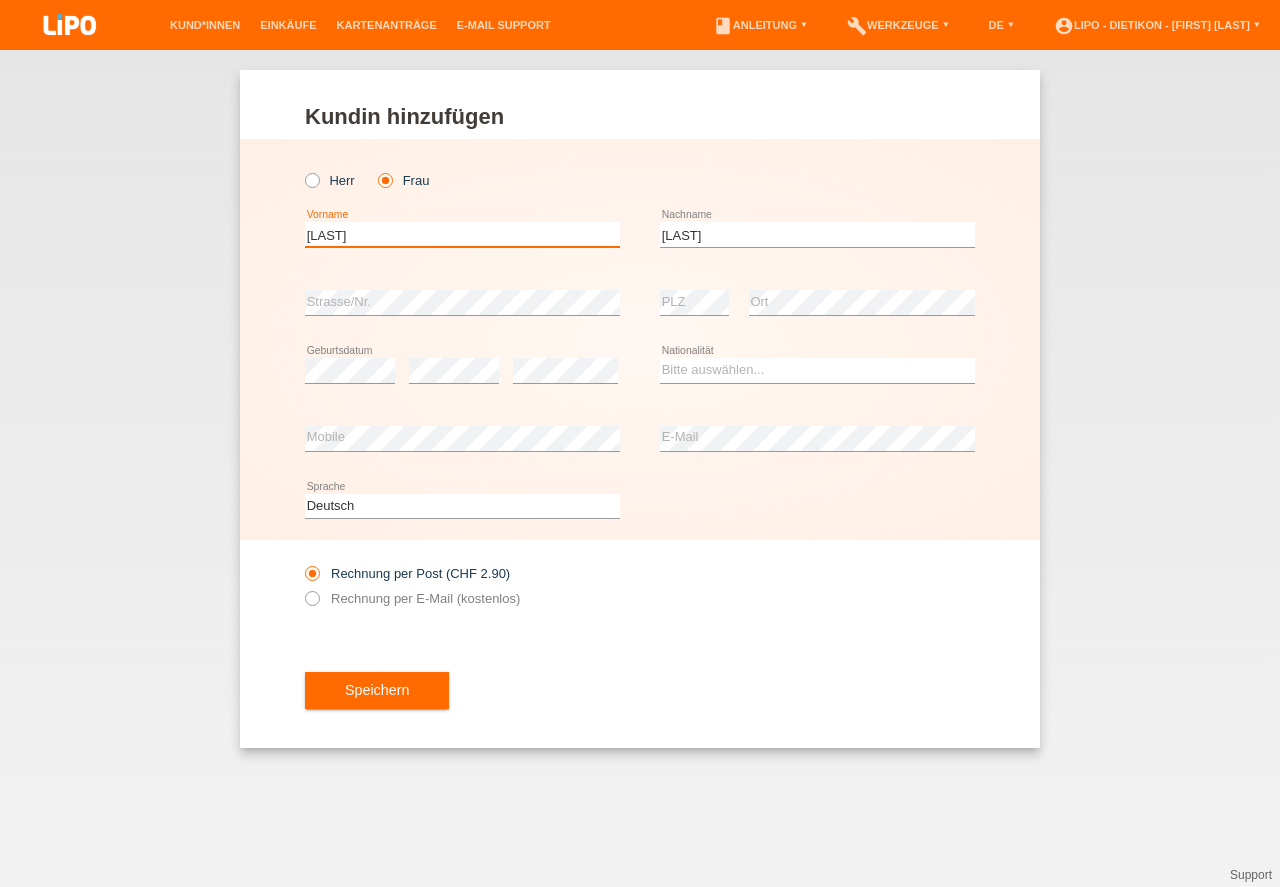 click on "[LAST]" at bounding box center [462, 234] 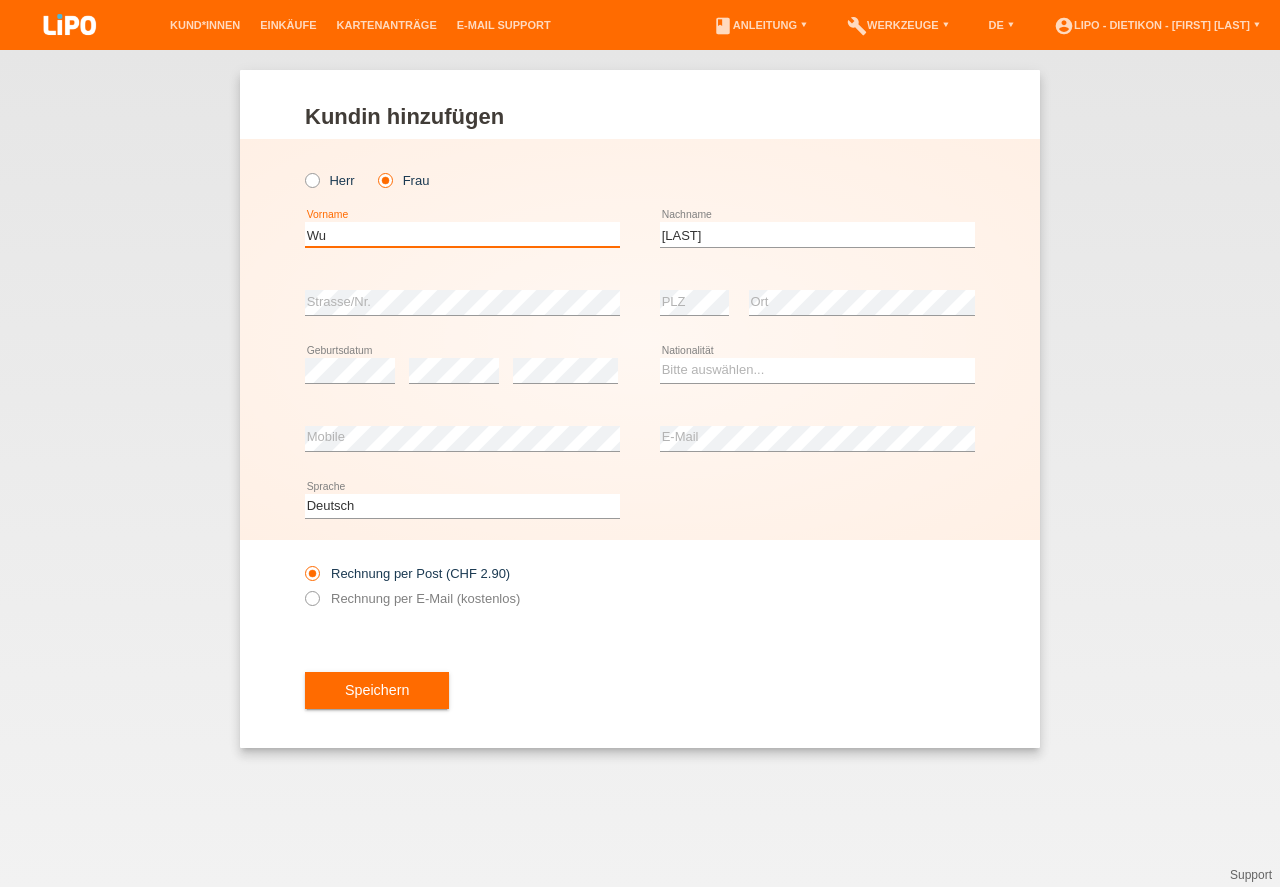 type on "W" 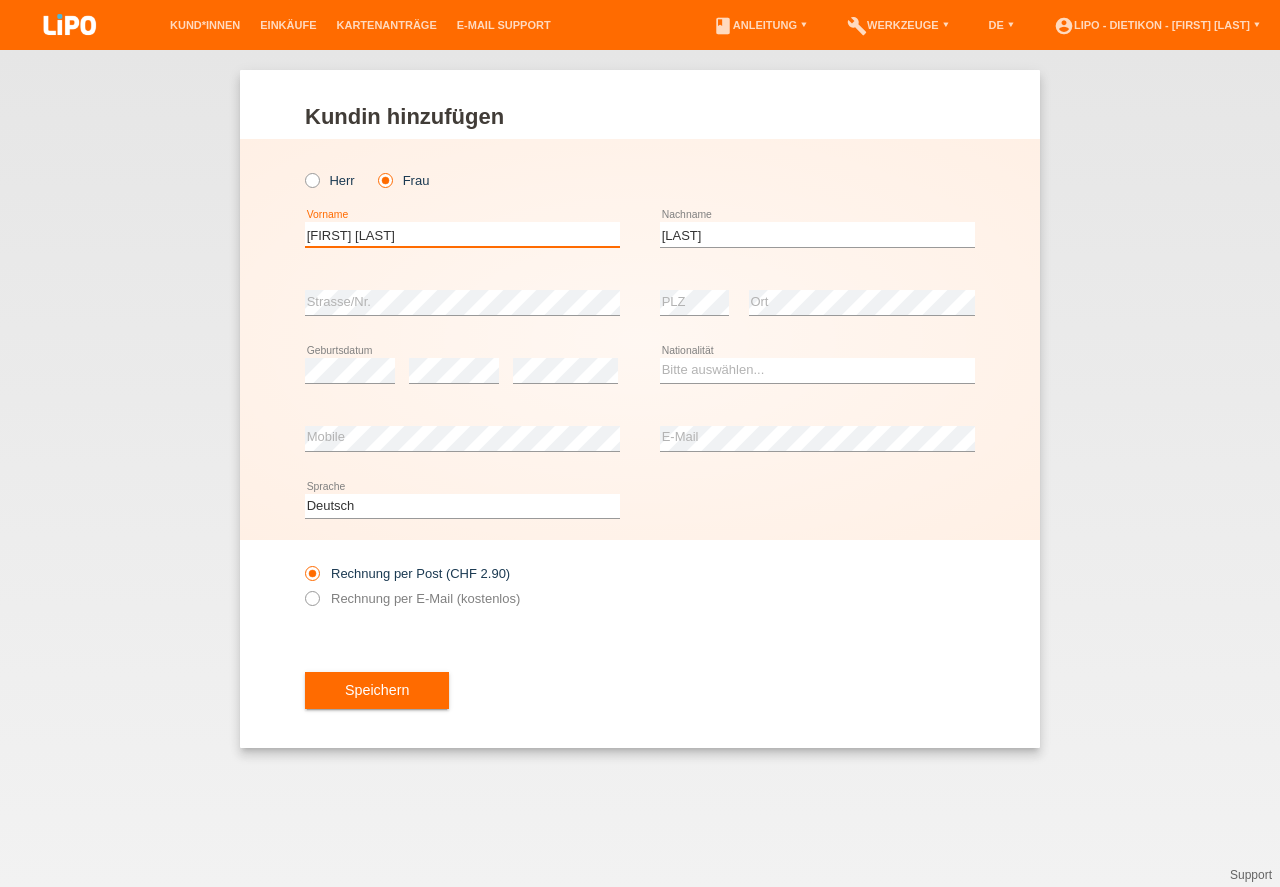 type on "[NAME]" 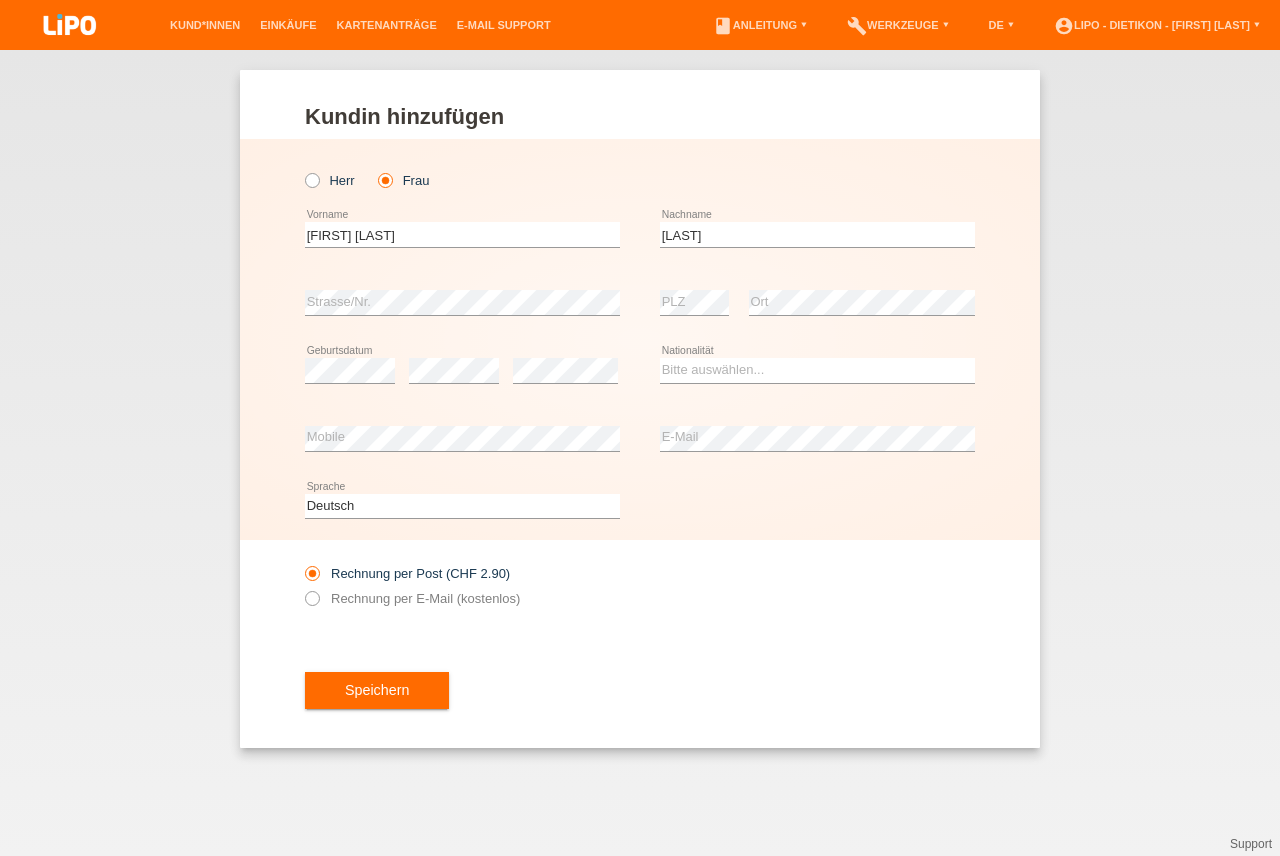 click on "Rechnung per Post                                                                                                                                                (CHF 2.90)
Rechnung per E-Mail                                                                                            (kostenlos)" at bounding box center [640, 586] 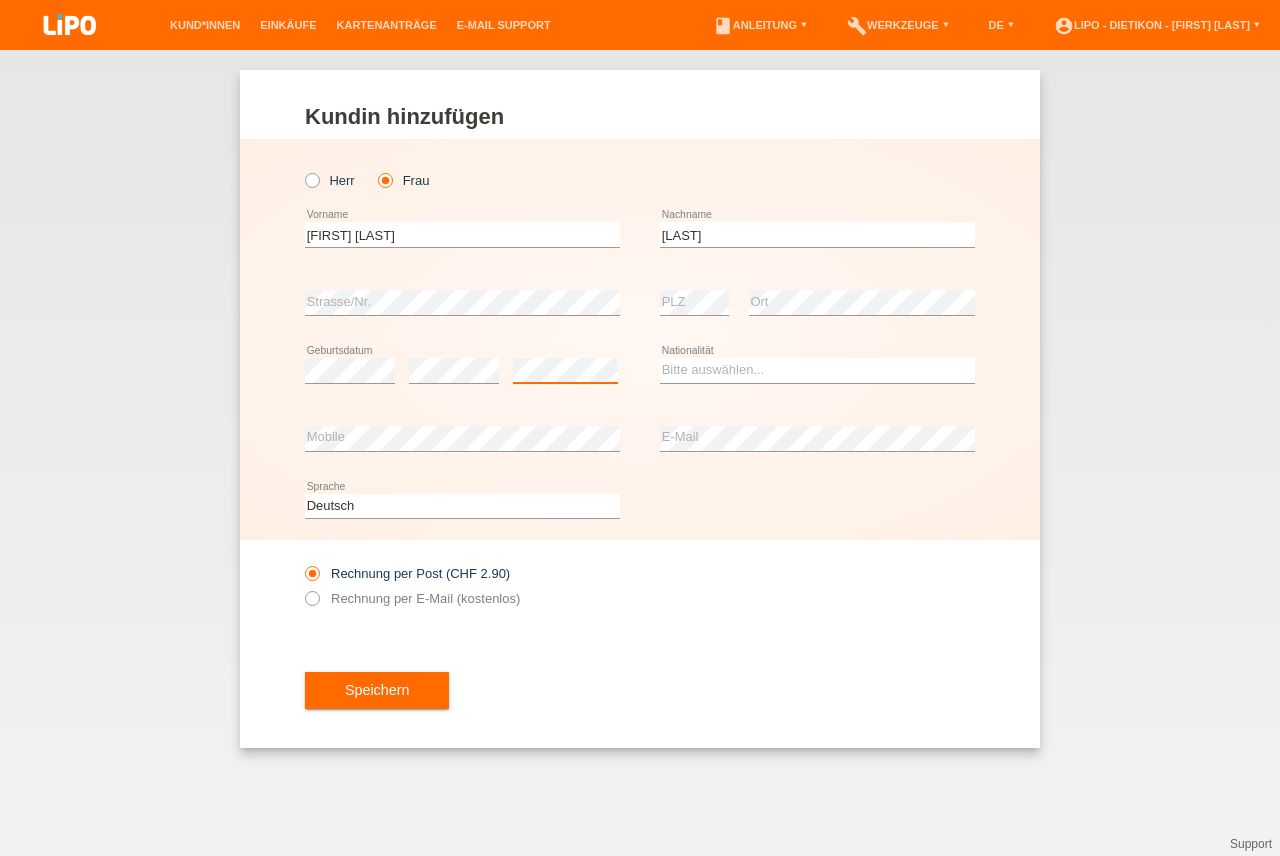 scroll, scrollTop: 0, scrollLeft: 0, axis: both 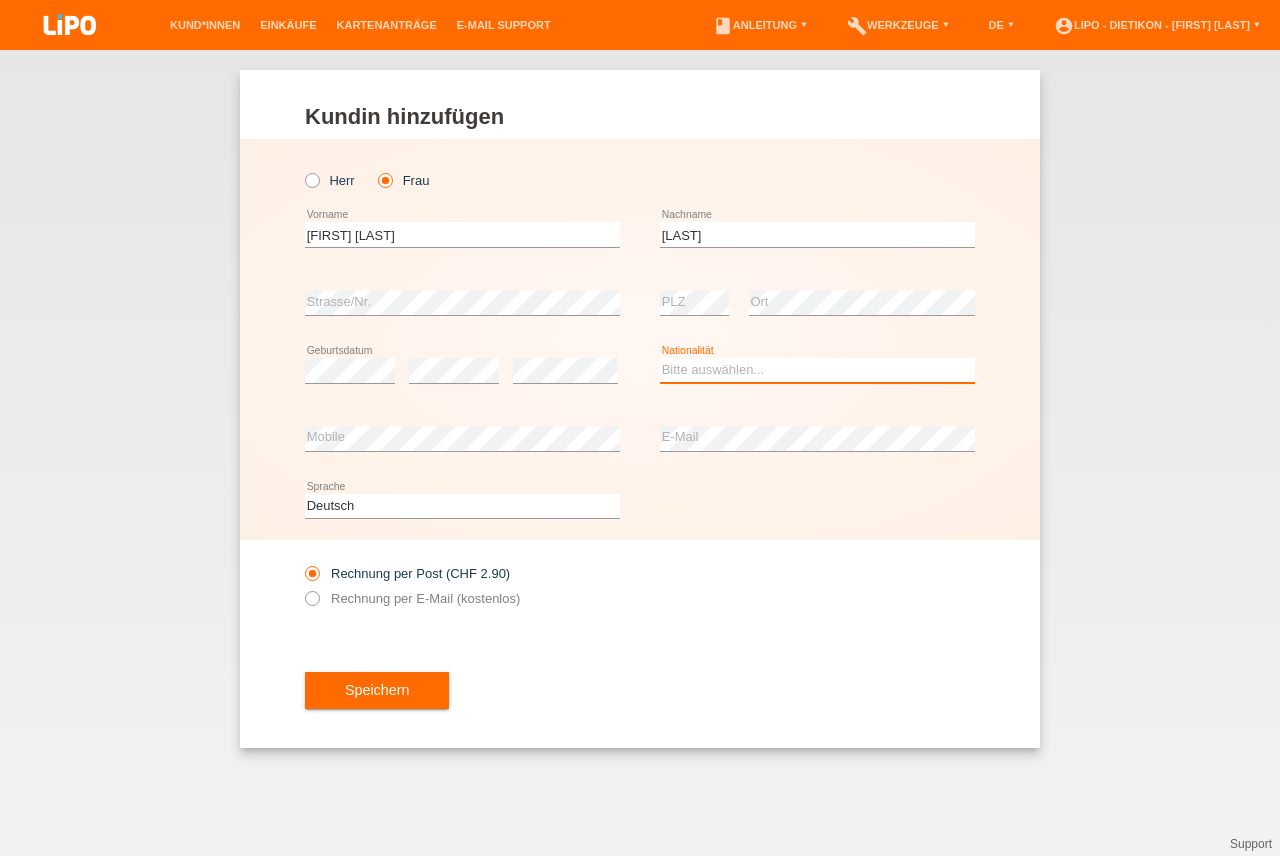 click on "Bitte auswählen...
Schweiz
Deutschland
Liechtenstein
Österreich
------------
Afghanistan
Ägypten
Åland
Albanien
Algerien" at bounding box center [817, 370] 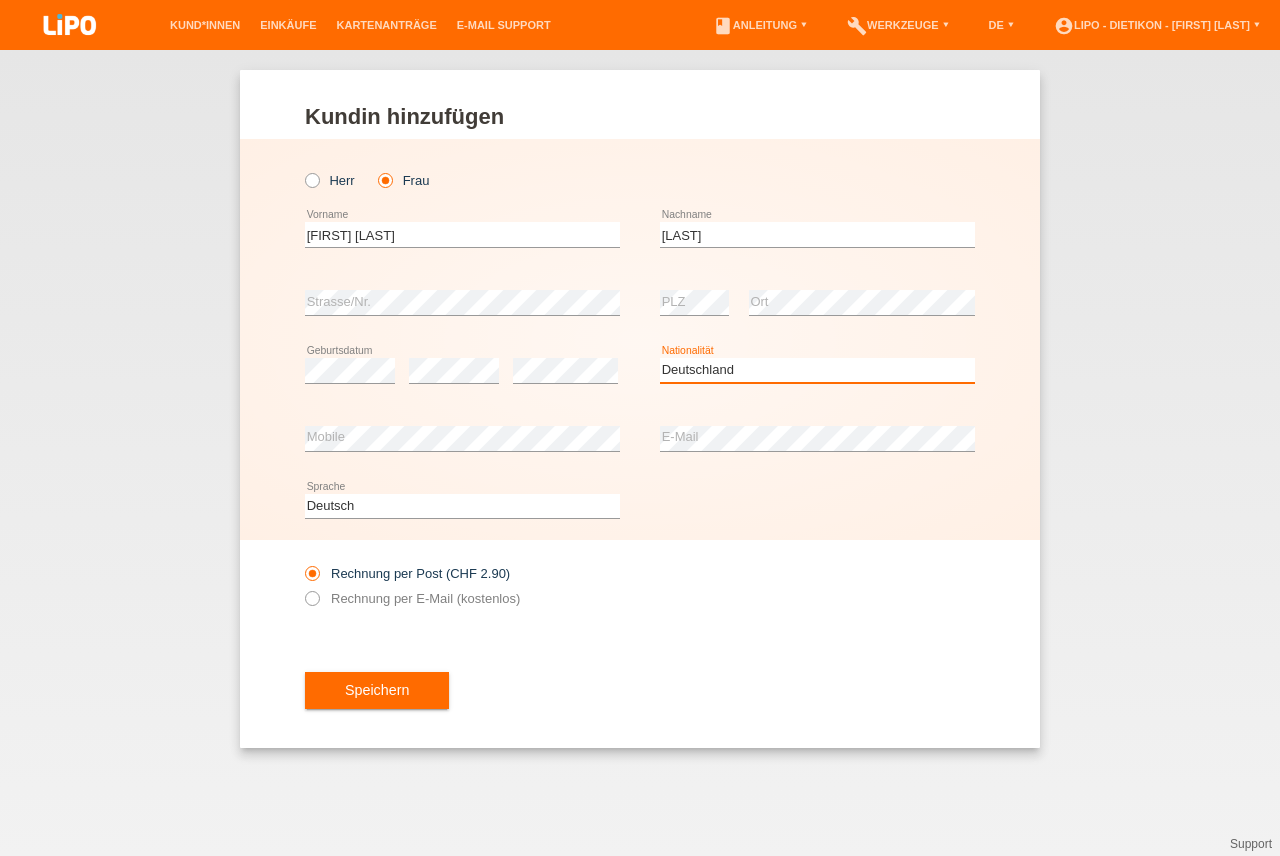 click on "Deutschland" at bounding box center [0, 0] 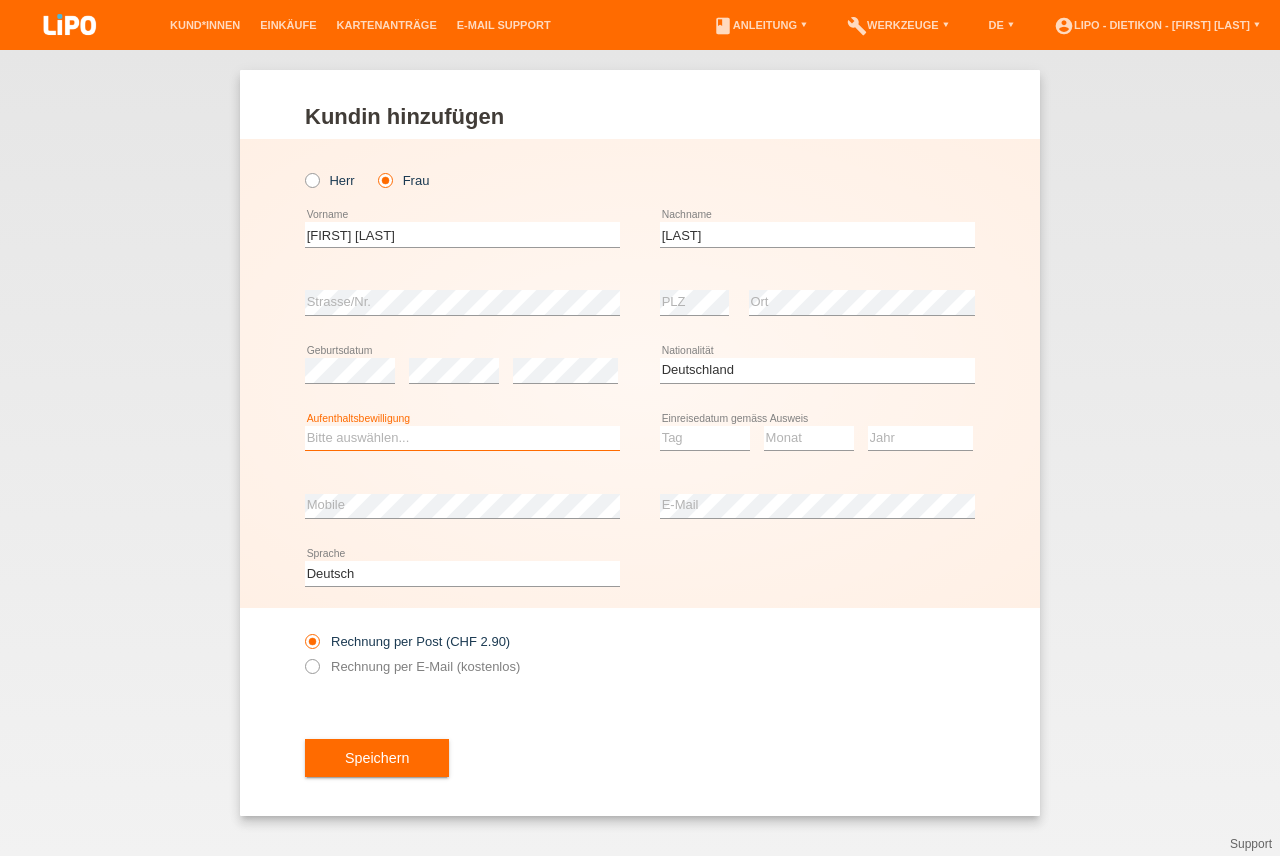 click on "Bitte auswählen...
C
B
B - Flüchtlingsstatus
Andere" at bounding box center [462, 438] 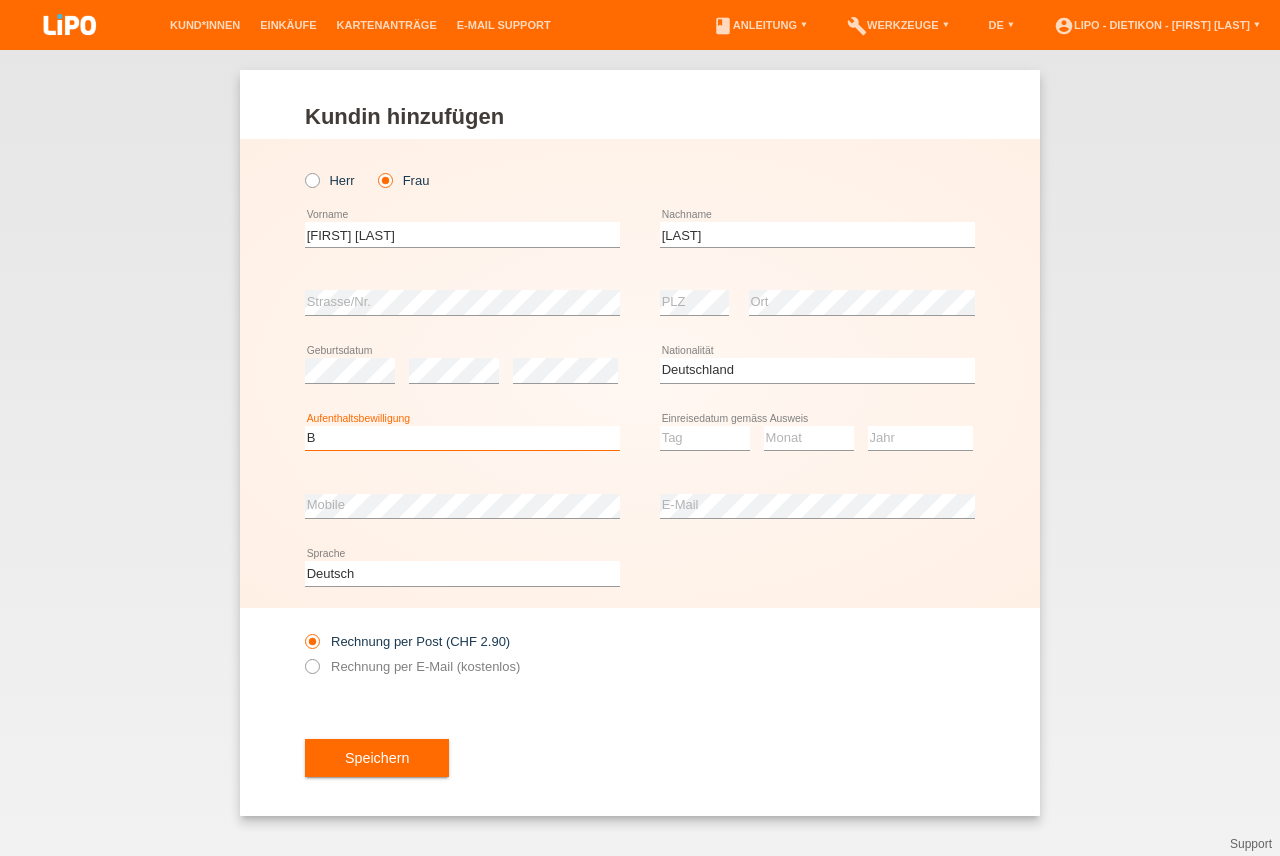 click on "B" at bounding box center (0, 0) 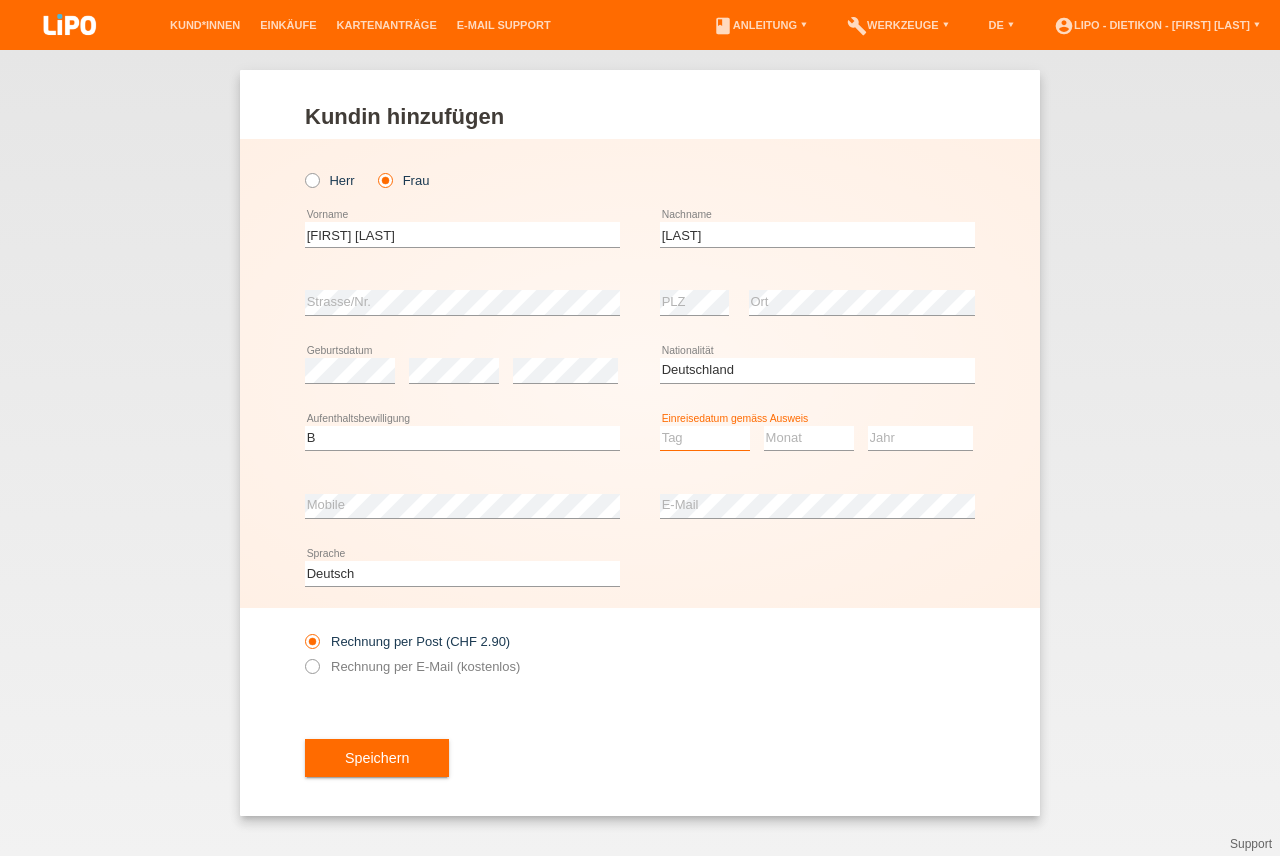 click on "Tag
01
02
03
04
05
06
07
08
09
10 11" at bounding box center [705, 438] 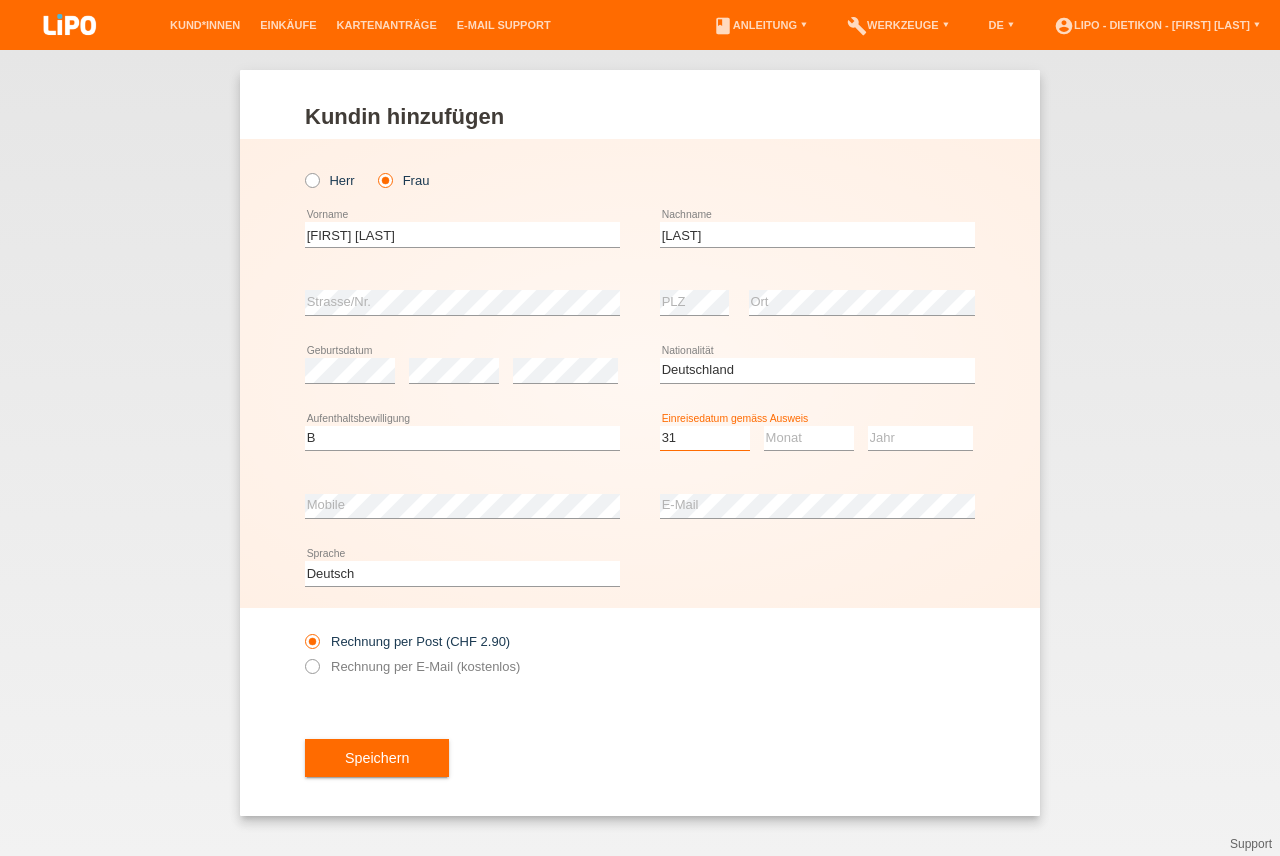 click on "31" at bounding box center (0, 0) 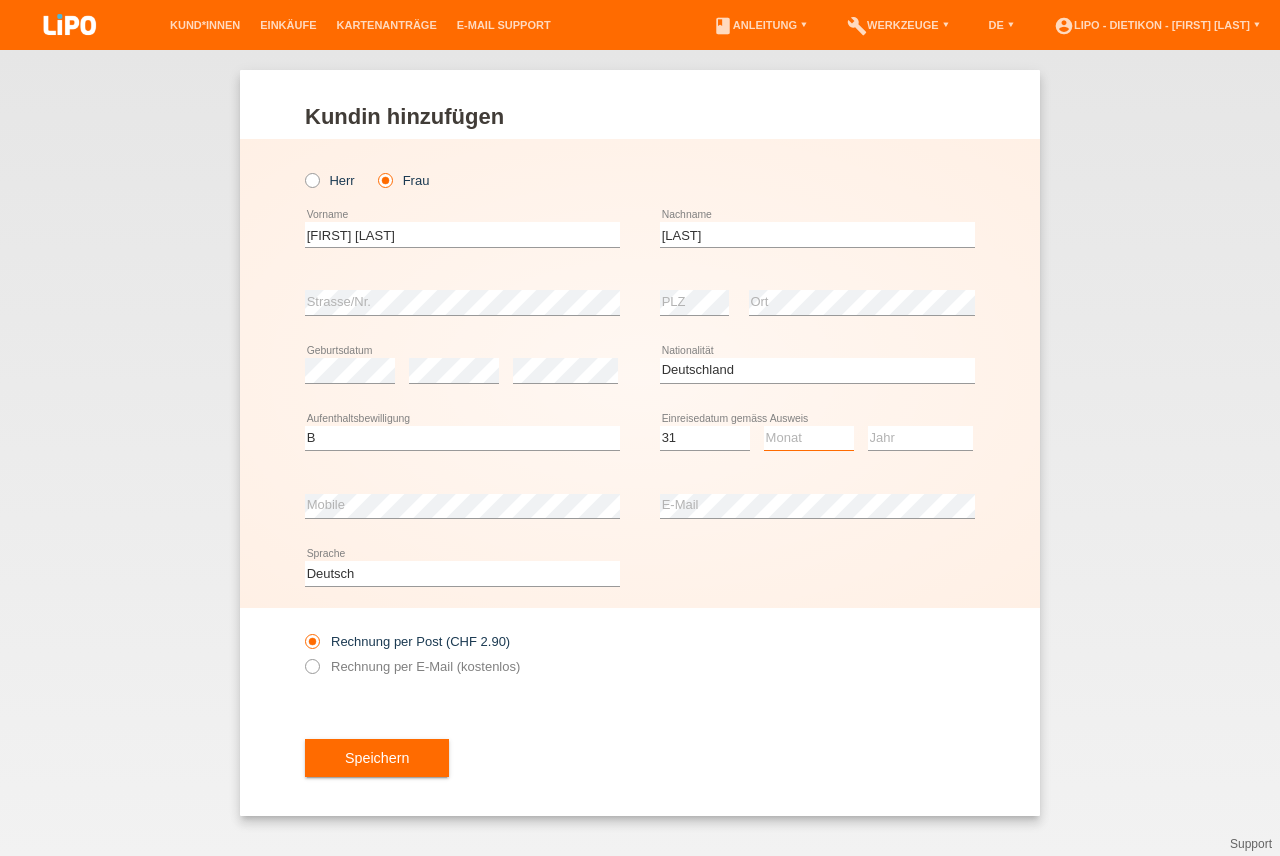 click on "Monat
01
02
03
04
05
06
07
08
09
10 11" at bounding box center [809, 438] 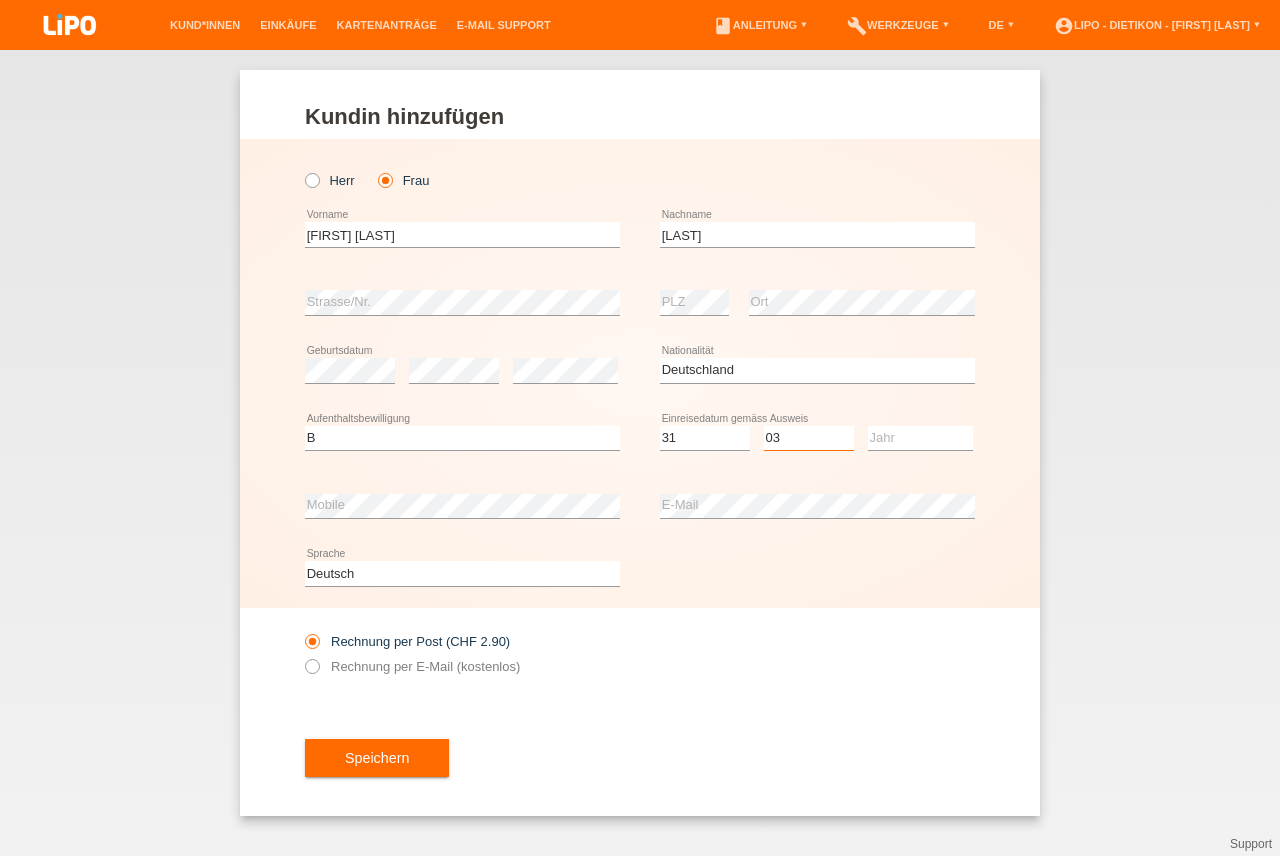 click on "03" at bounding box center (0, 0) 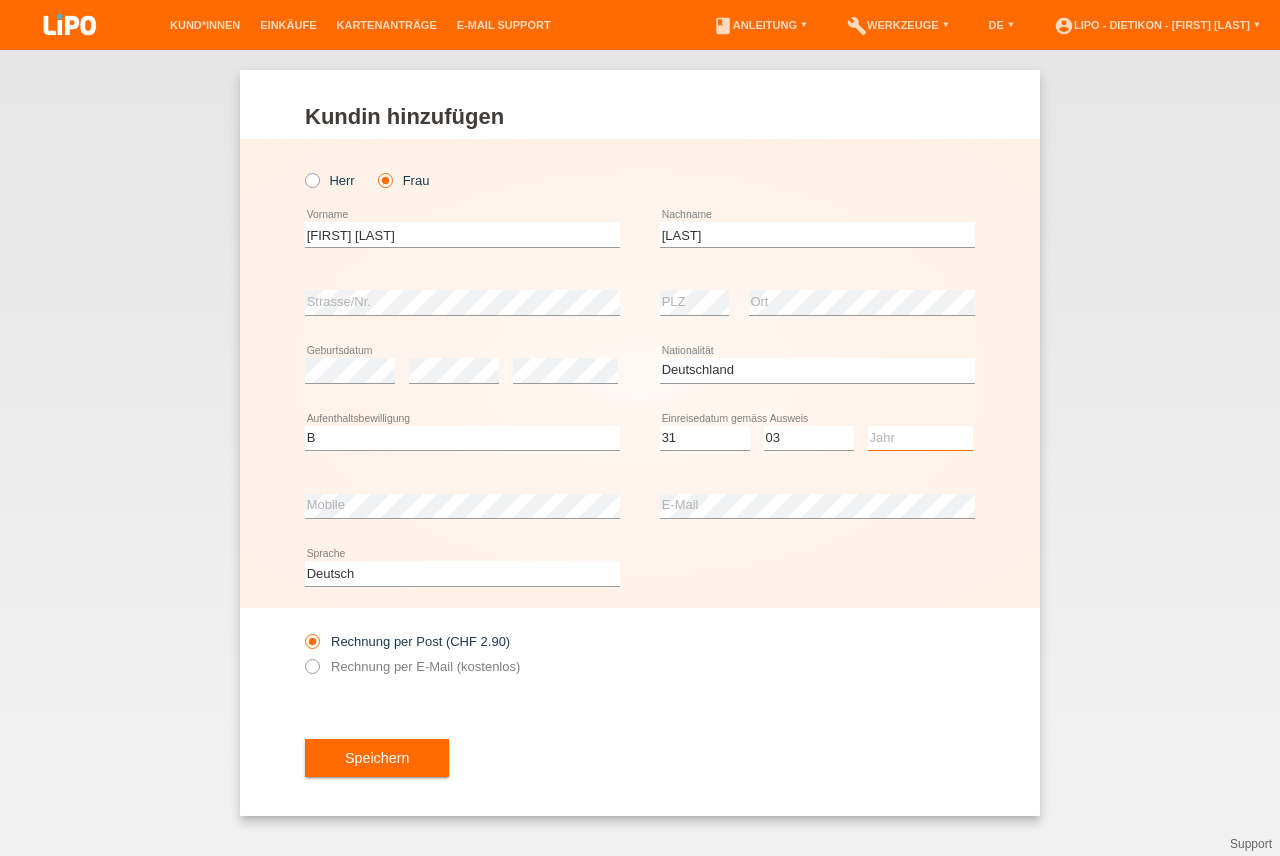 click on "Jahr
2025
2024
2023
2022
2021
2020
2019
2018
2017 2016 2015 2014 2013 2012 2011 2010 2009 2008 2007 2006 2005 2004 2003 2002 2001" at bounding box center (920, 438) 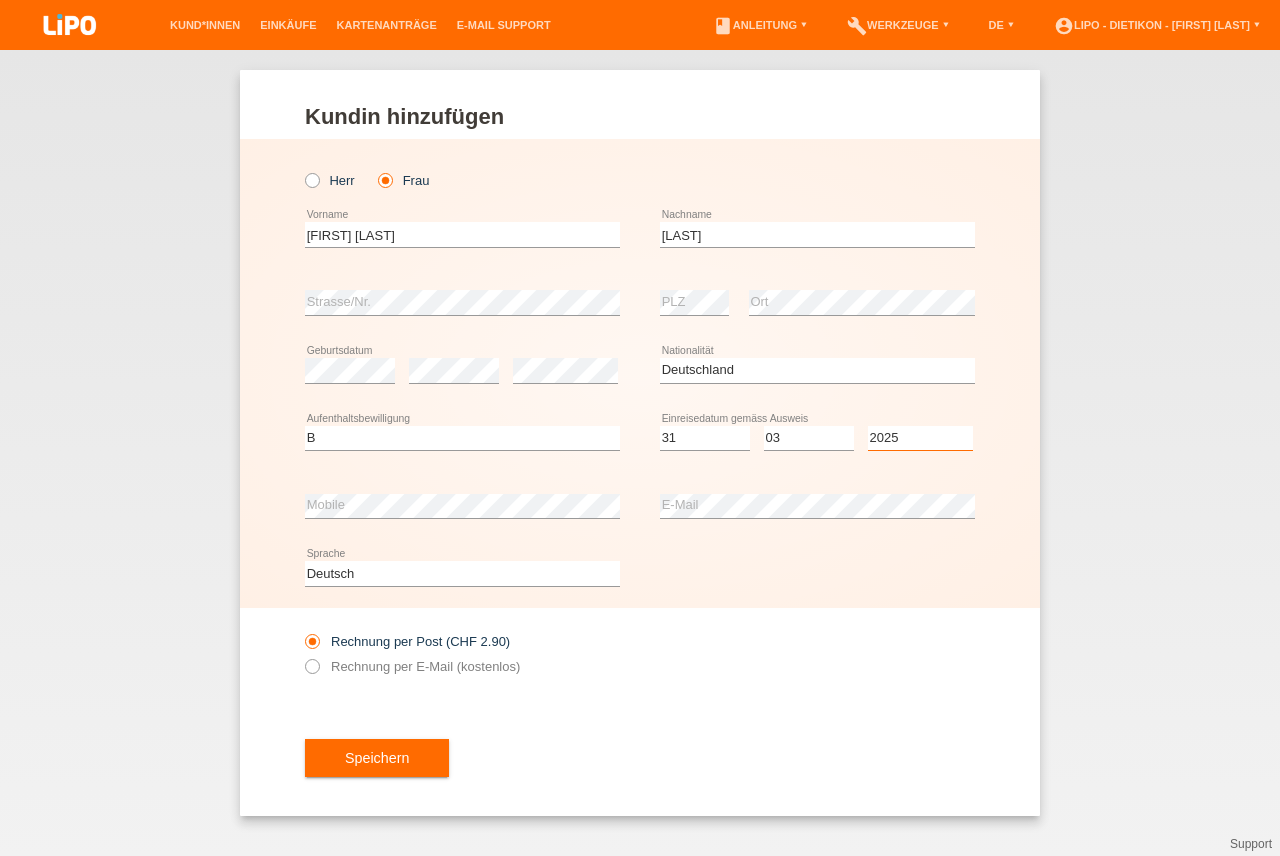 click on "2025" at bounding box center (0, 0) 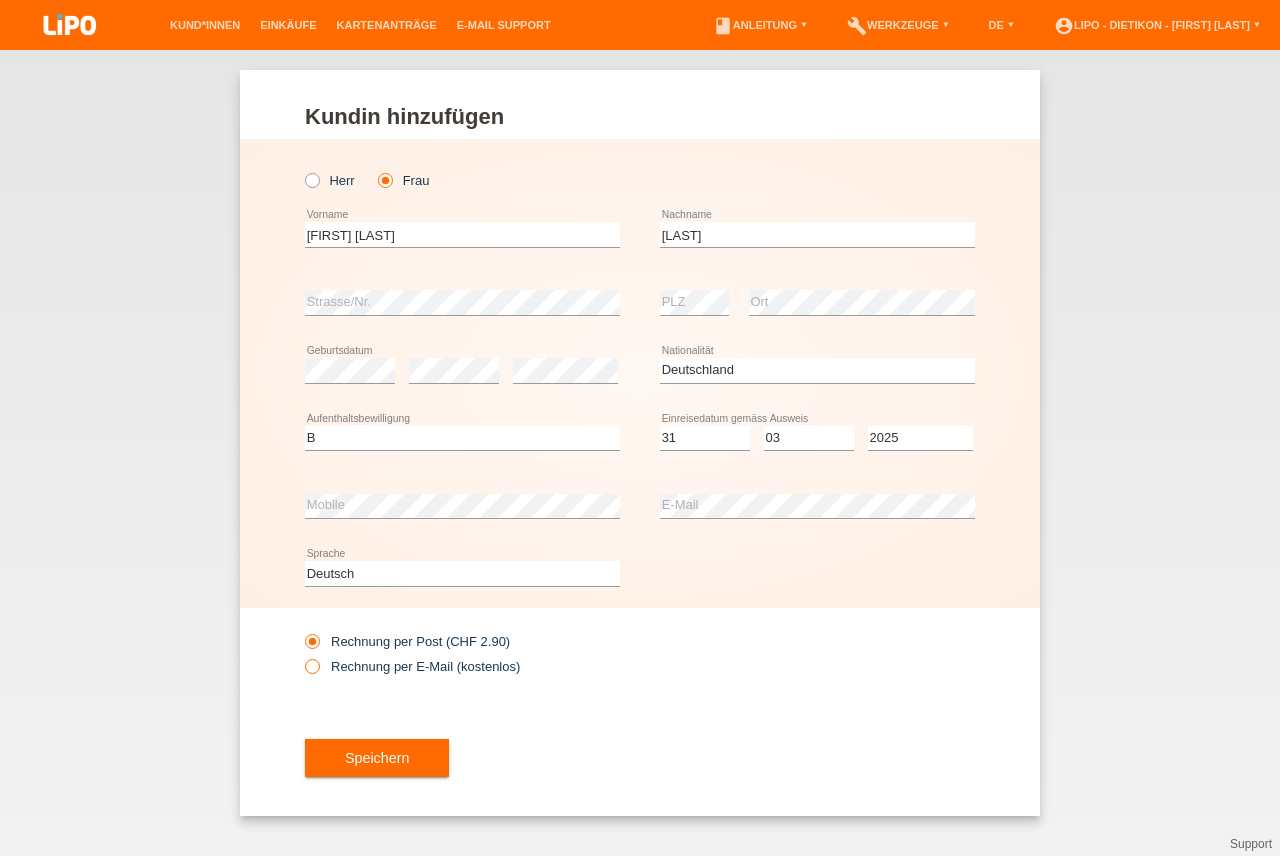 click on "Rechnung per E-Mail                                                                                            (kostenlos)" at bounding box center (412, 666) 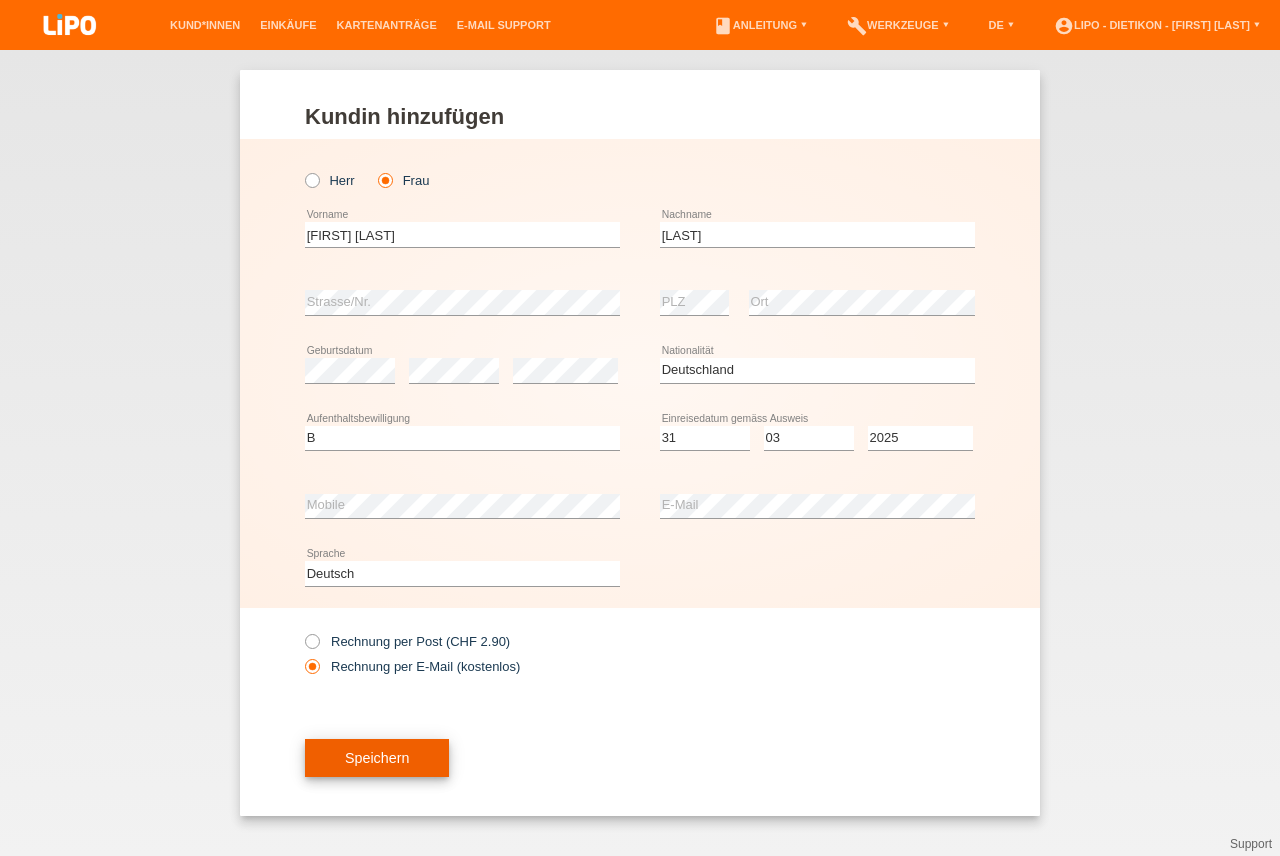 click on "Speichern" at bounding box center [377, 758] 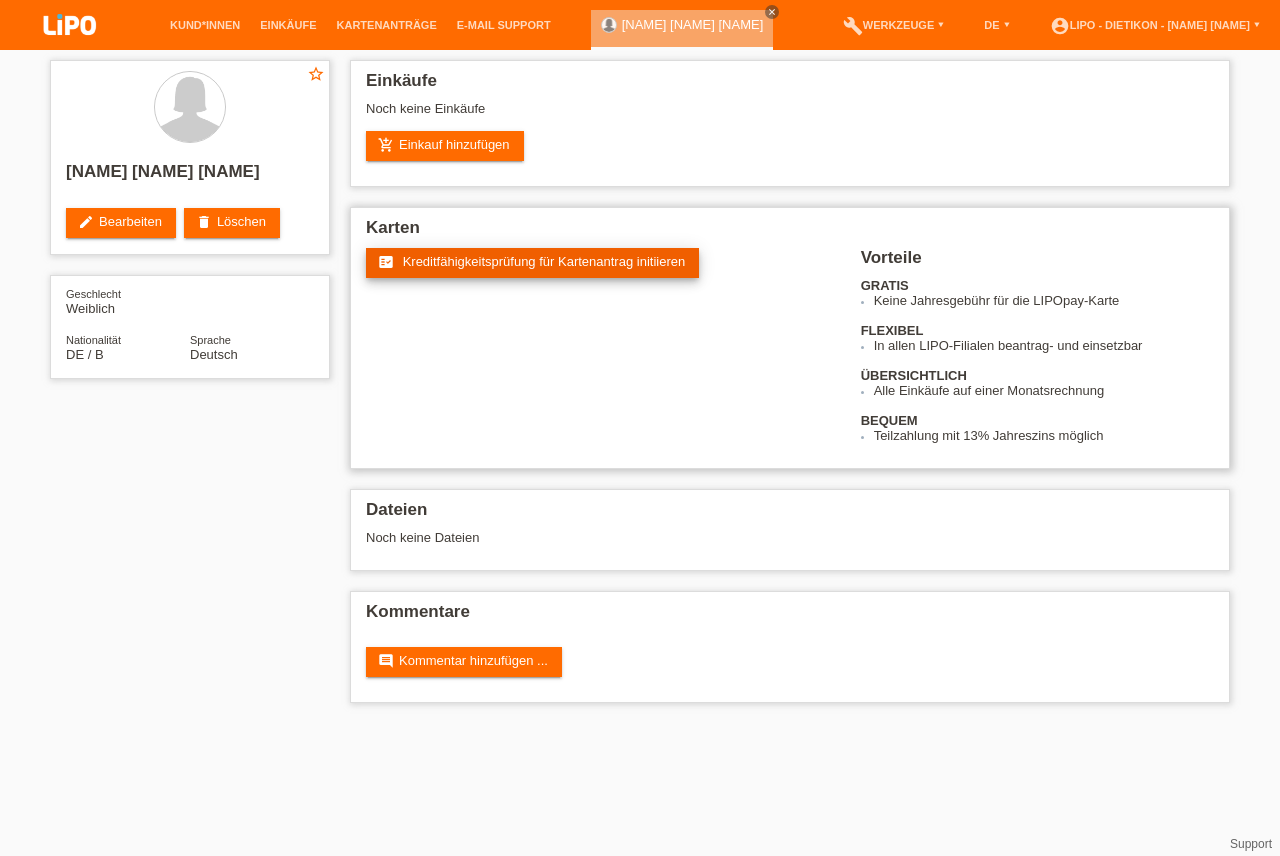 scroll, scrollTop: 0, scrollLeft: 0, axis: both 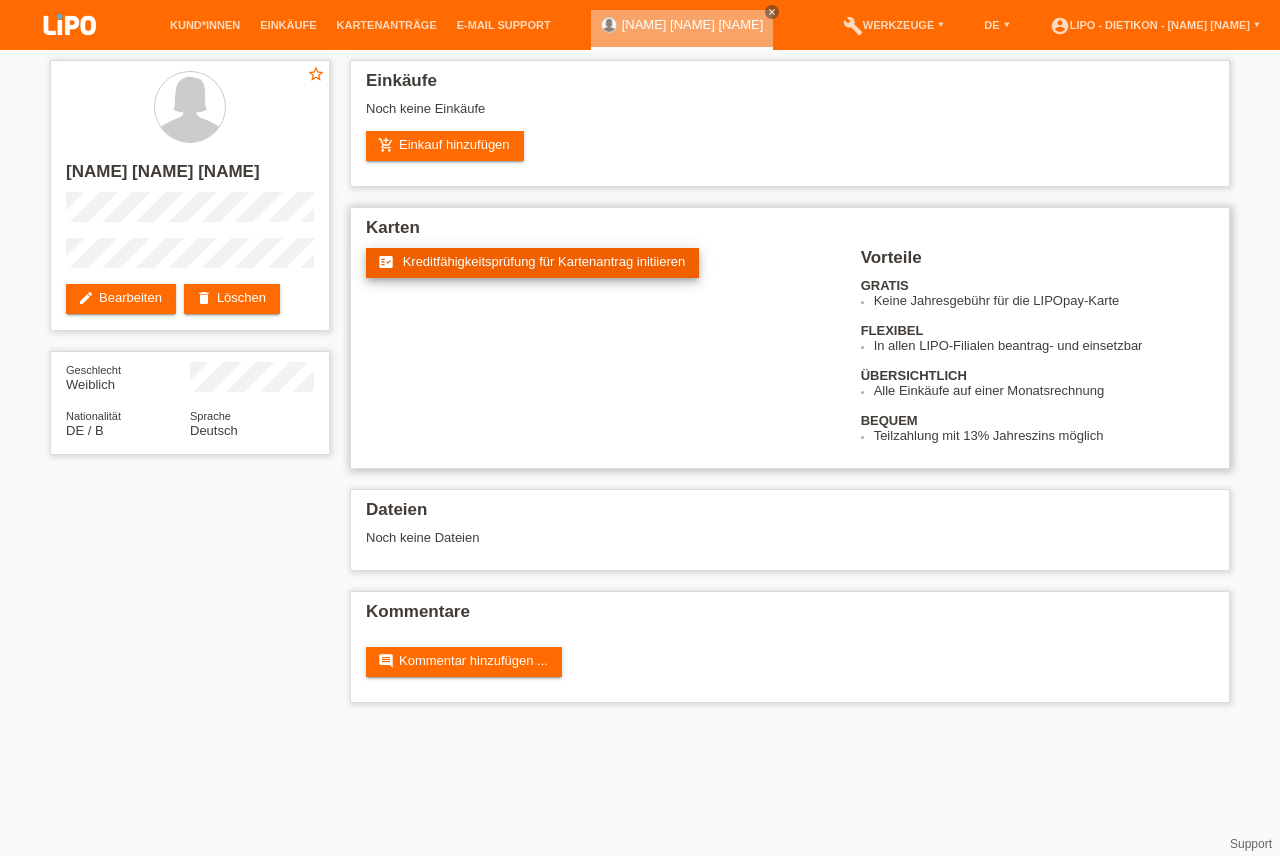 click on "Kreditfähigkeitsprüfung für Kartenantrag initiieren" at bounding box center [544, 261] 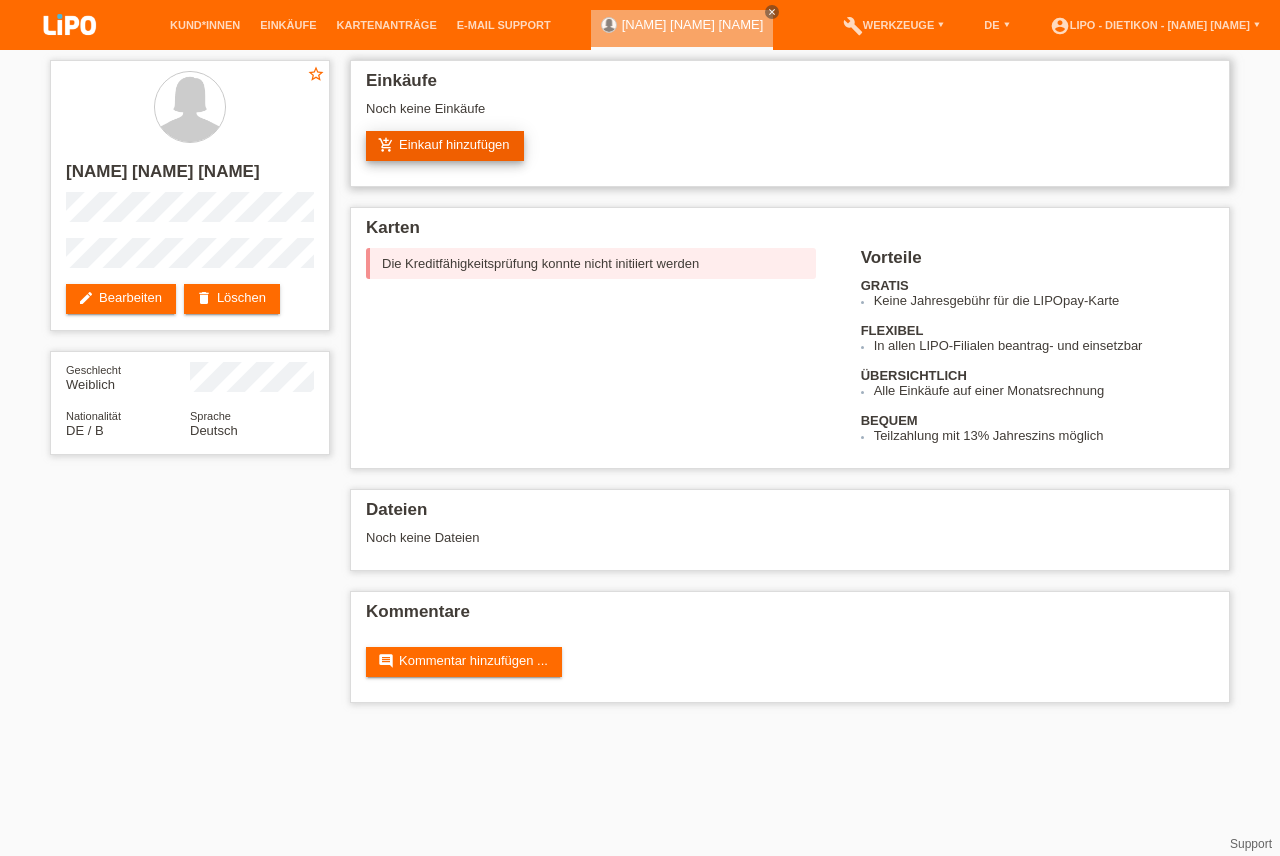 click on "add_shopping_cart" at bounding box center (386, 145) 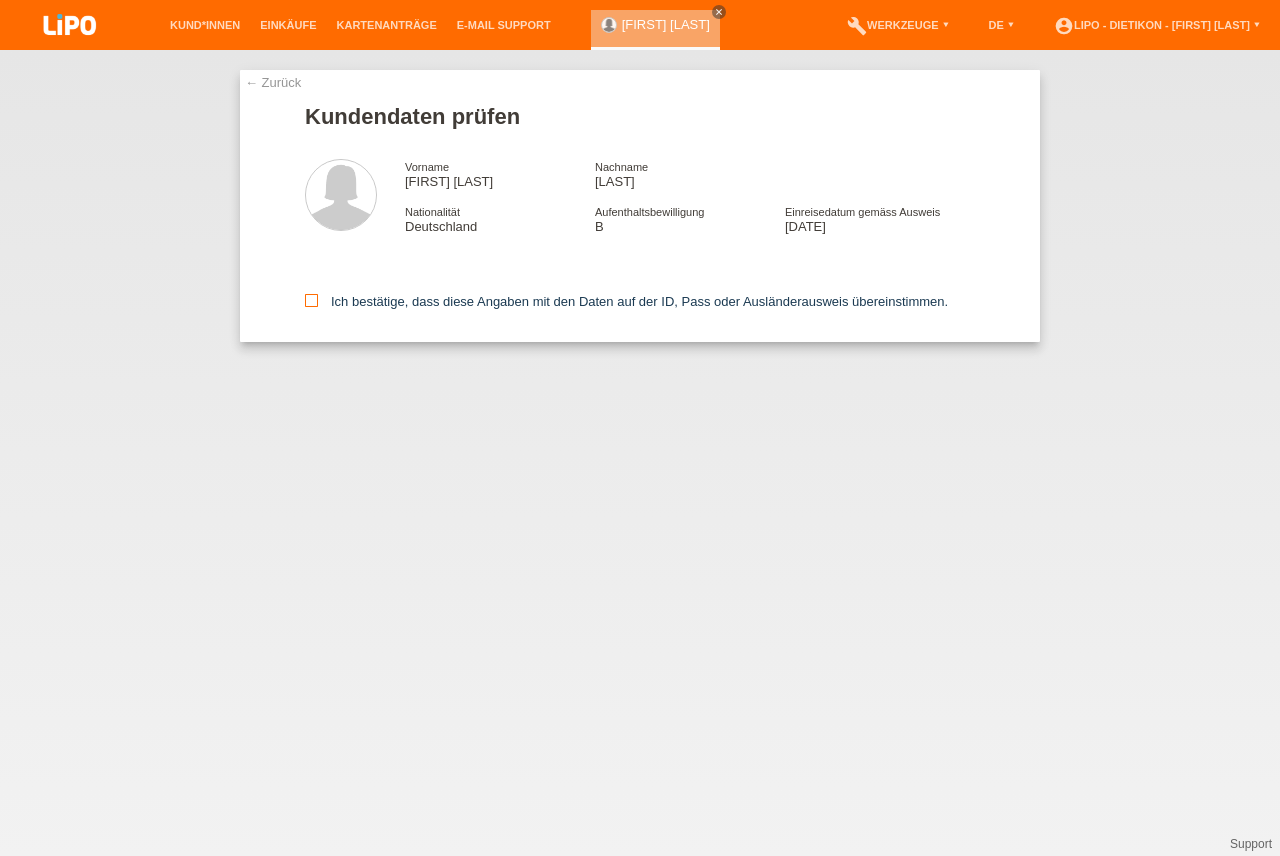 scroll, scrollTop: 0, scrollLeft: 0, axis: both 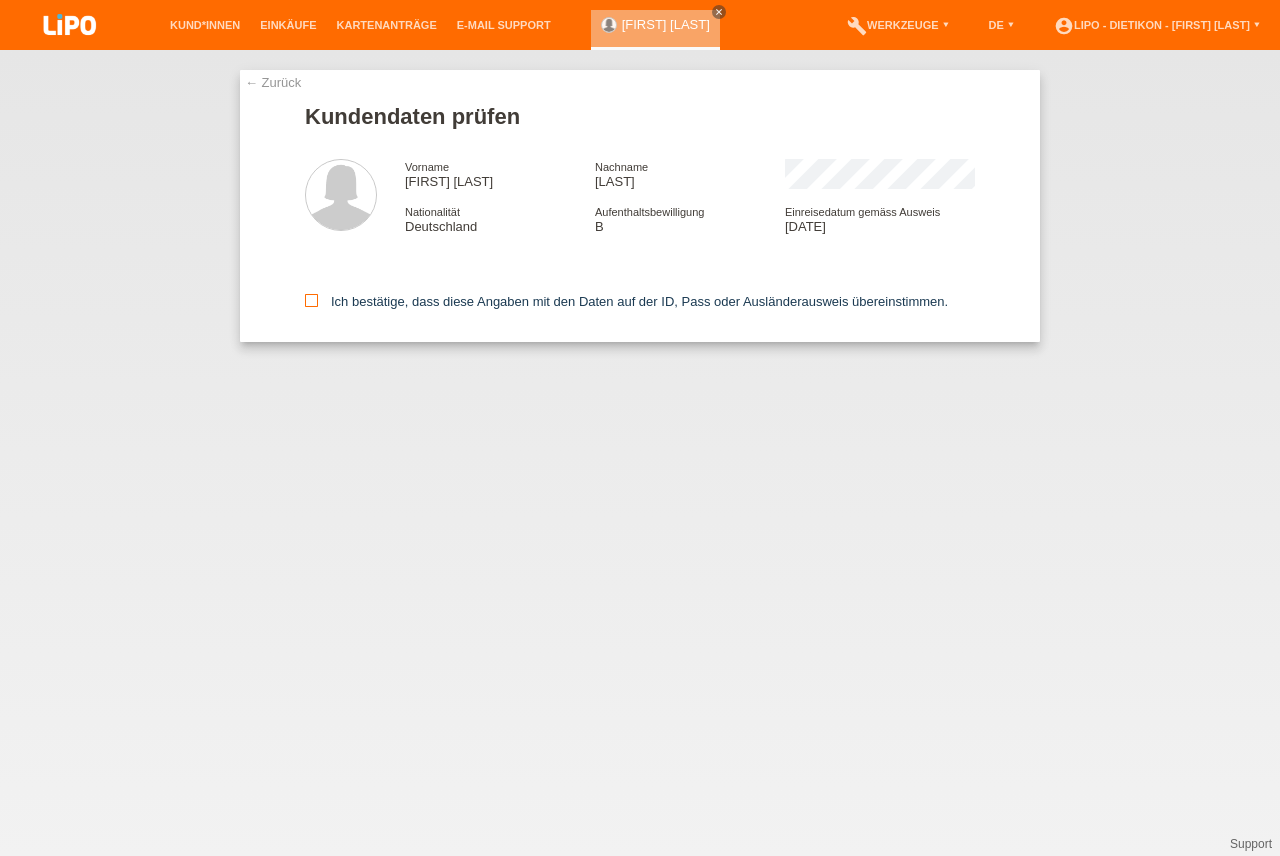 click on "Ich bestätige, dass diese Angaben mit den Daten auf der ID, Pass oder Ausländerausweis übereinstimmen." at bounding box center (626, 301) 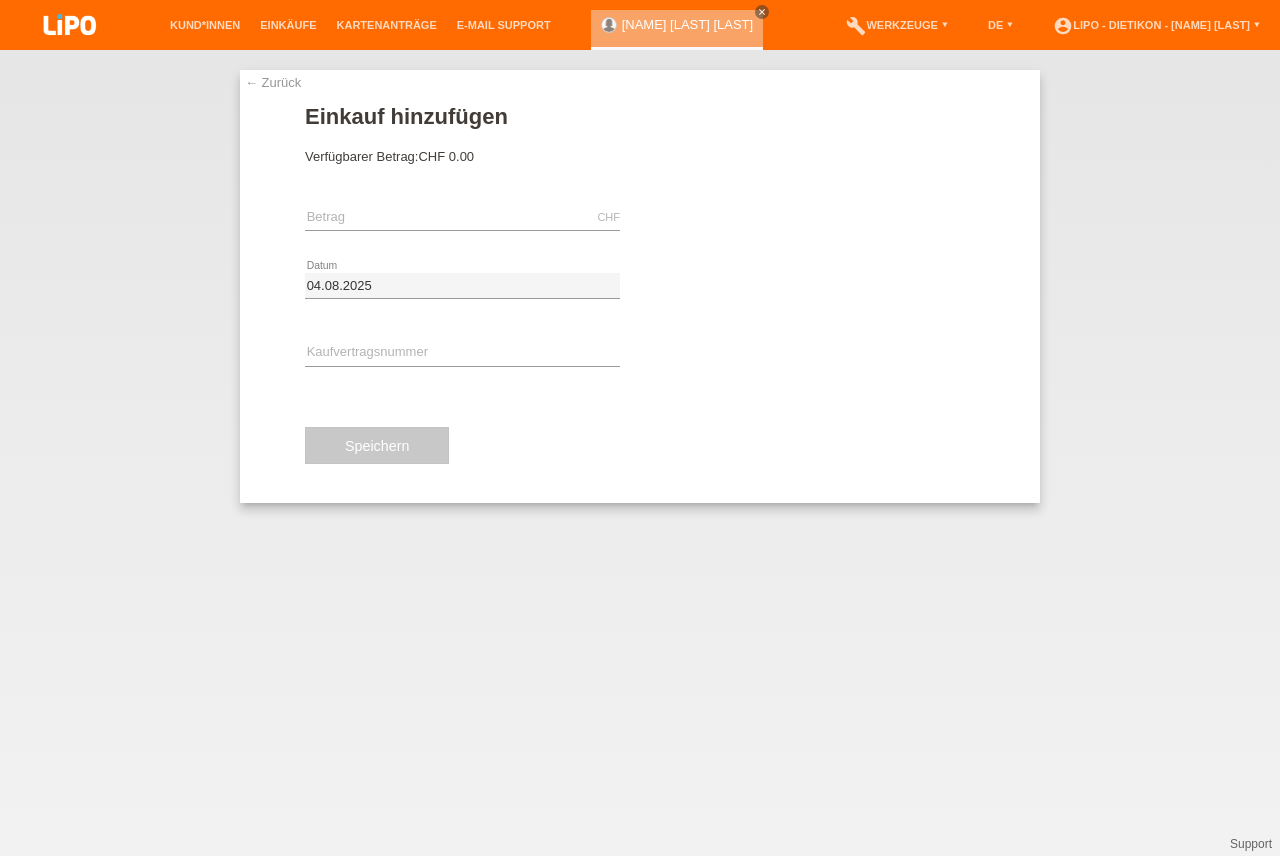 scroll, scrollTop: 0, scrollLeft: 0, axis: both 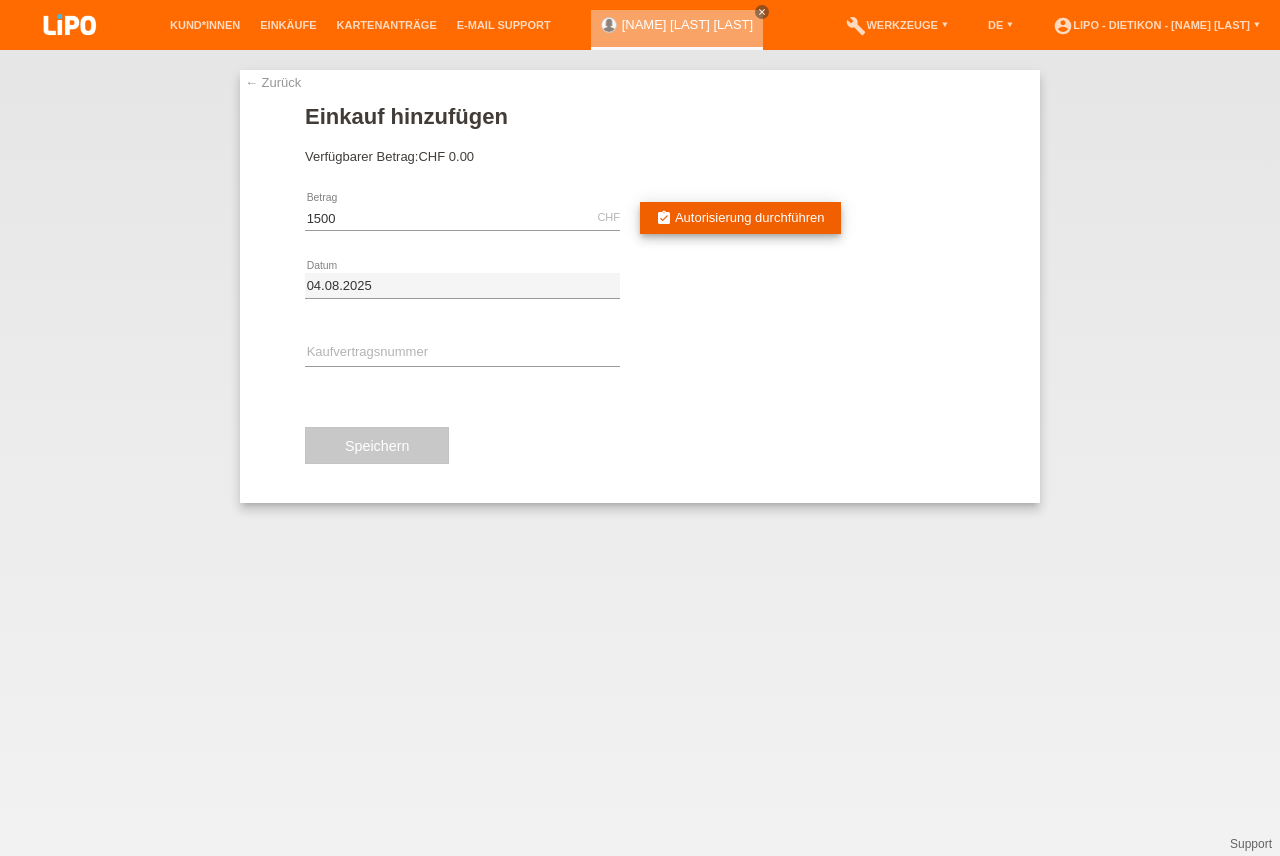 type on "1500.00" 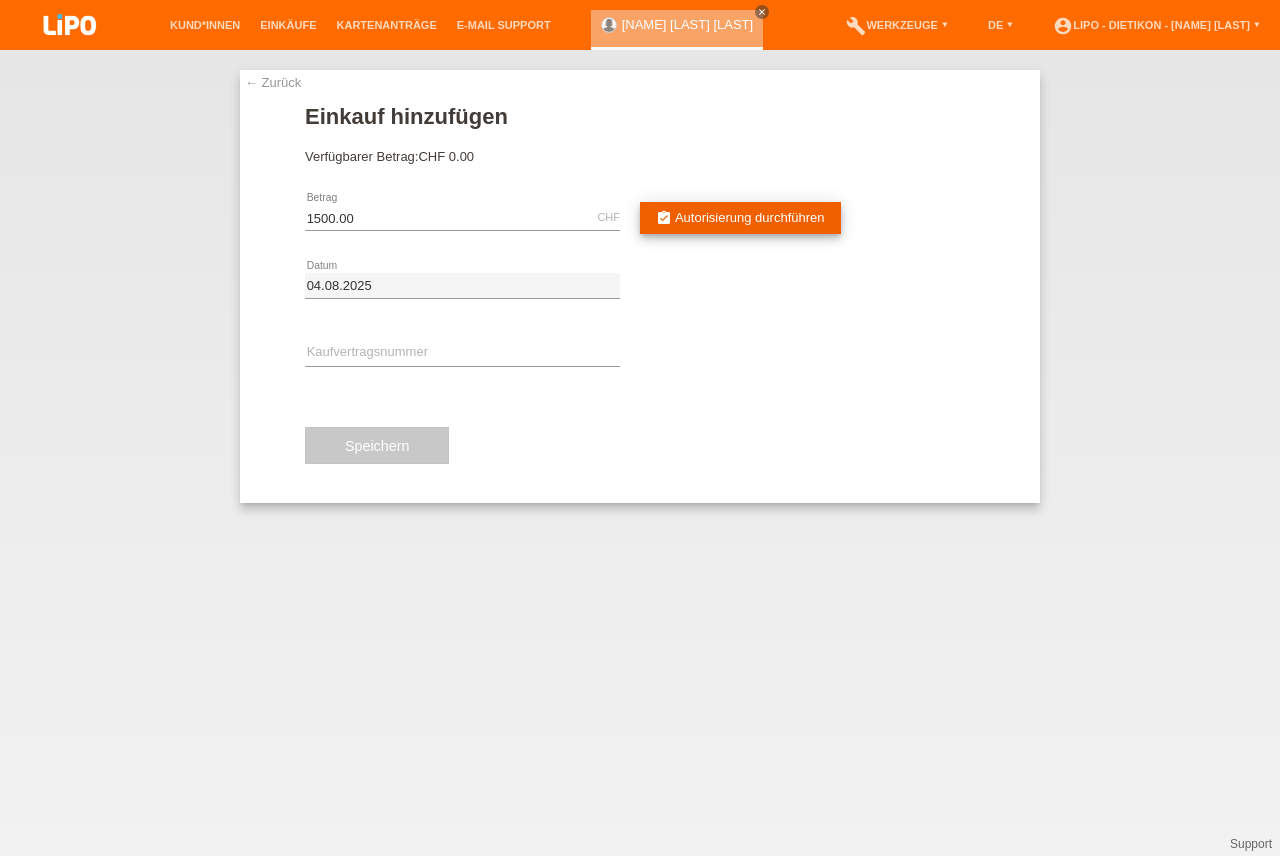 click on "assignment_turned_in   Autorisierung durchführen" at bounding box center (740, 218) 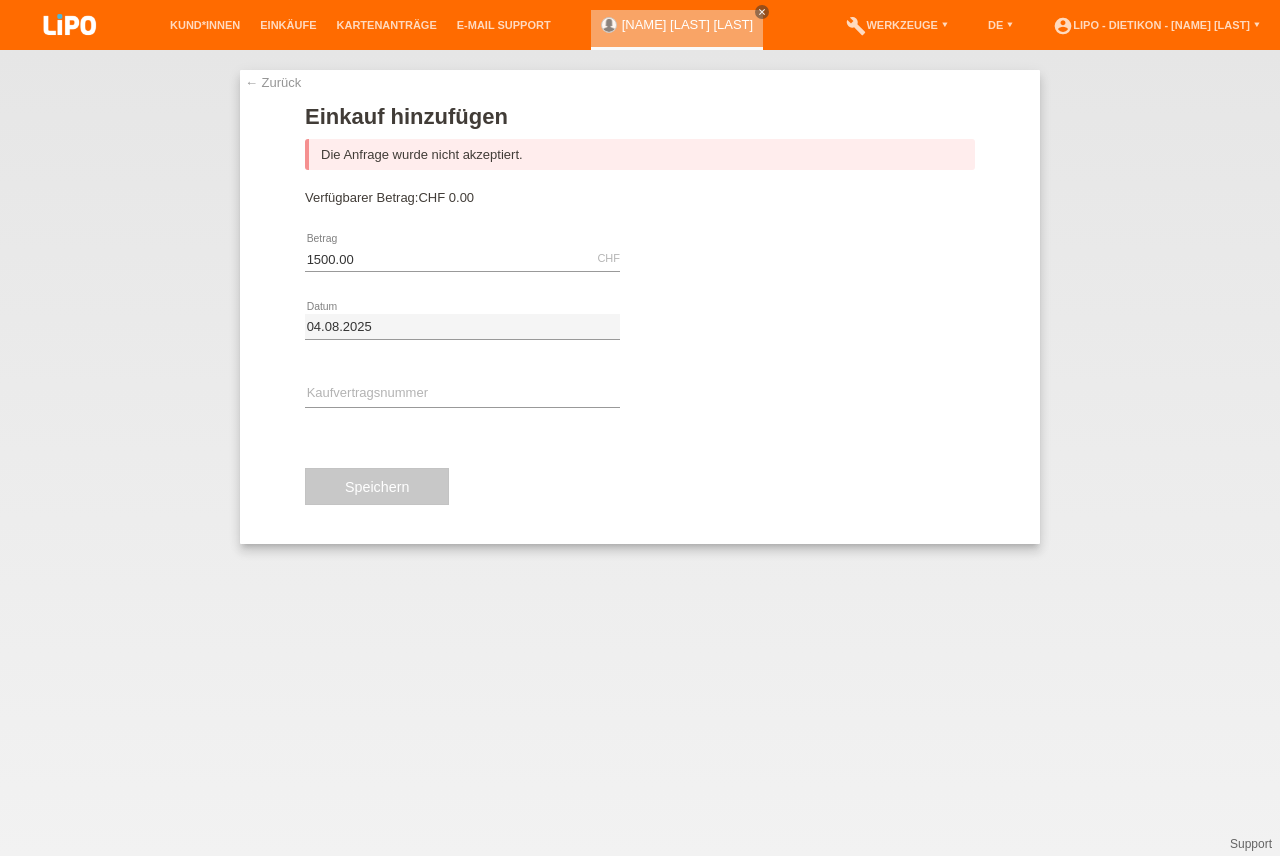 click on "← Zurück" at bounding box center (273, 82) 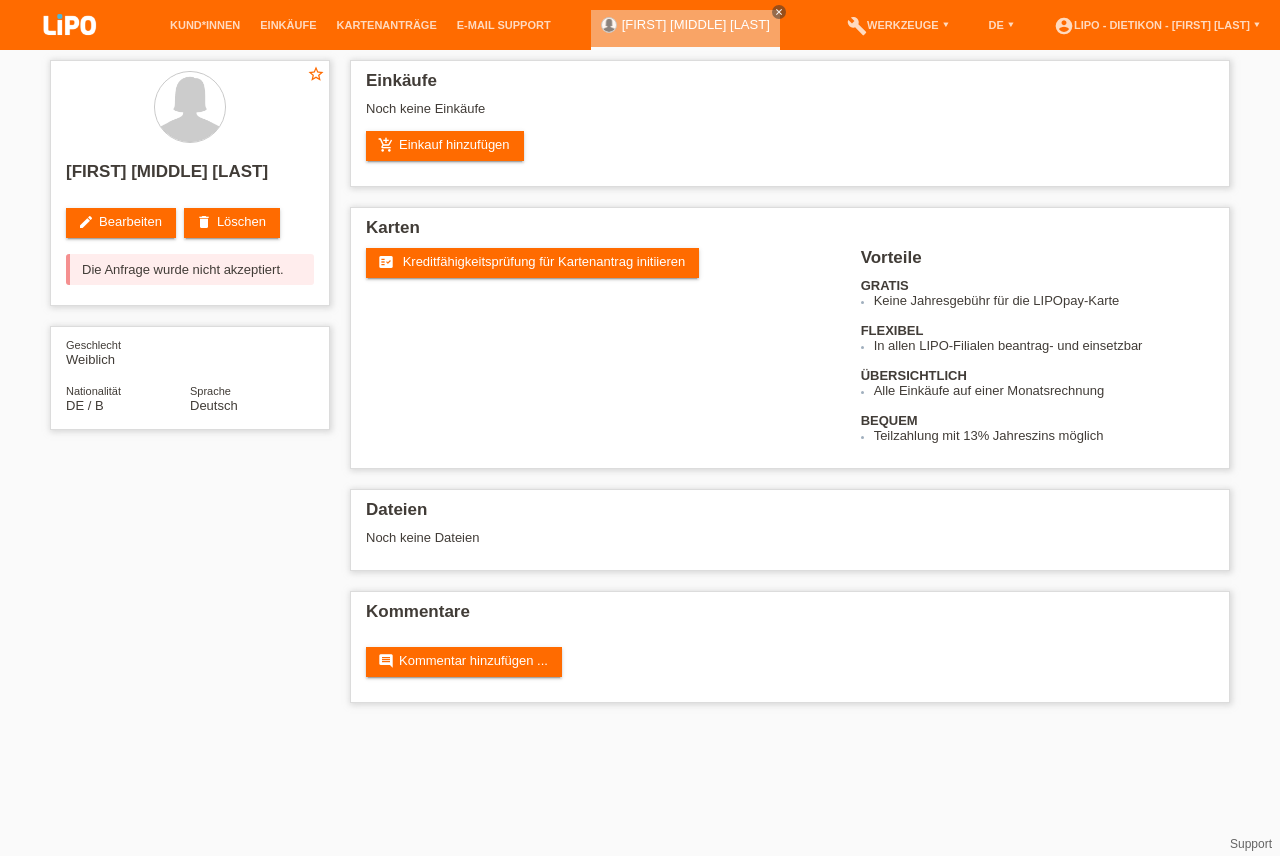 scroll, scrollTop: 0, scrollLeft: 0, axis: both 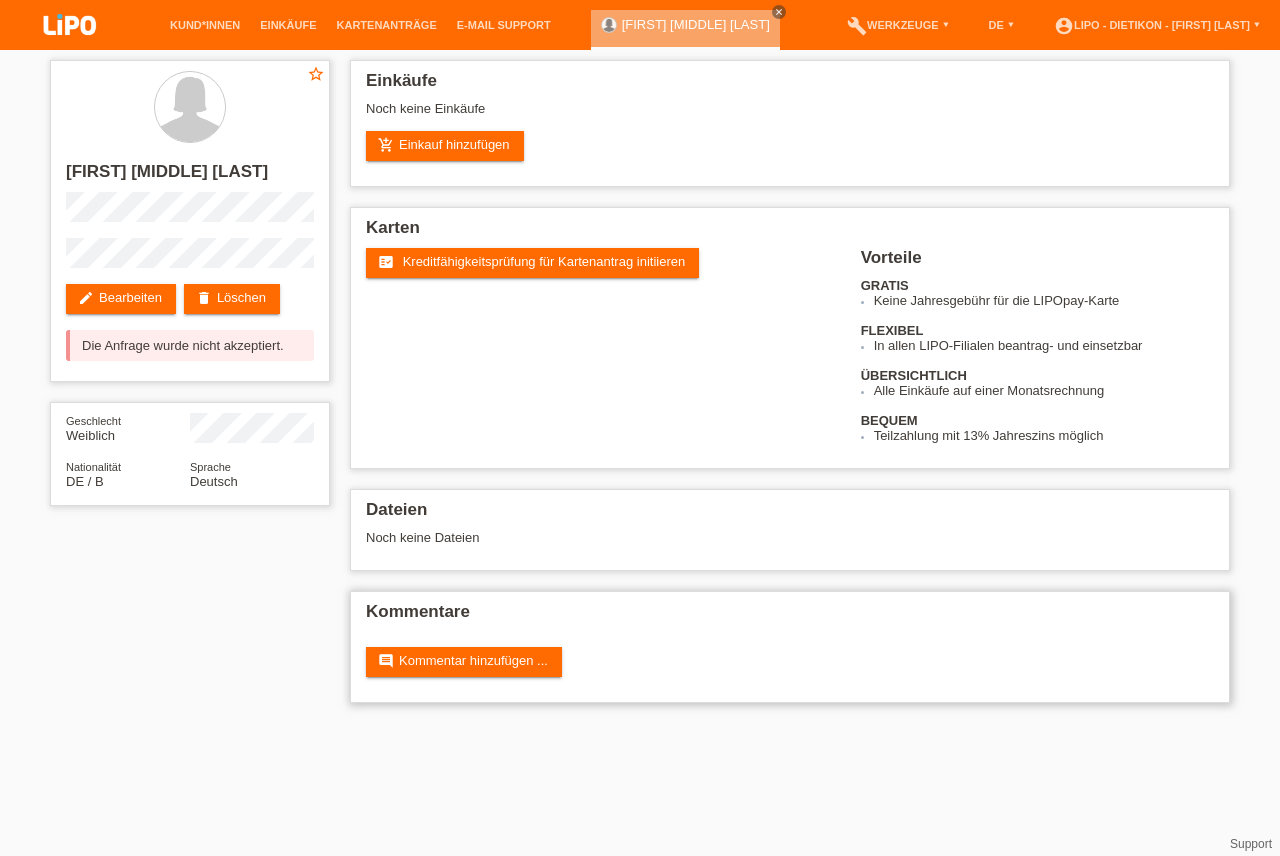 click on "Kommentare" at bounding box center (790, 617) 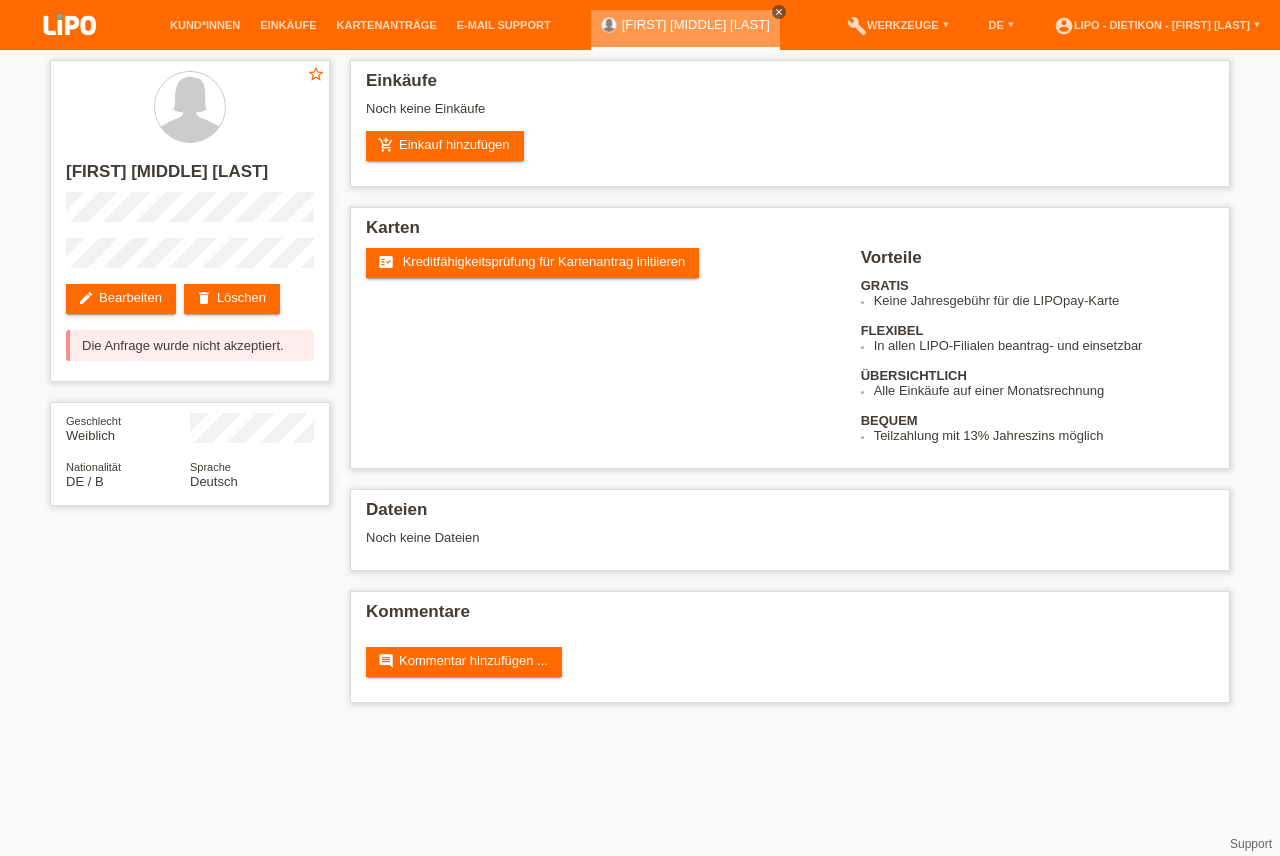 click on "close" at bounding box center (779, 12) 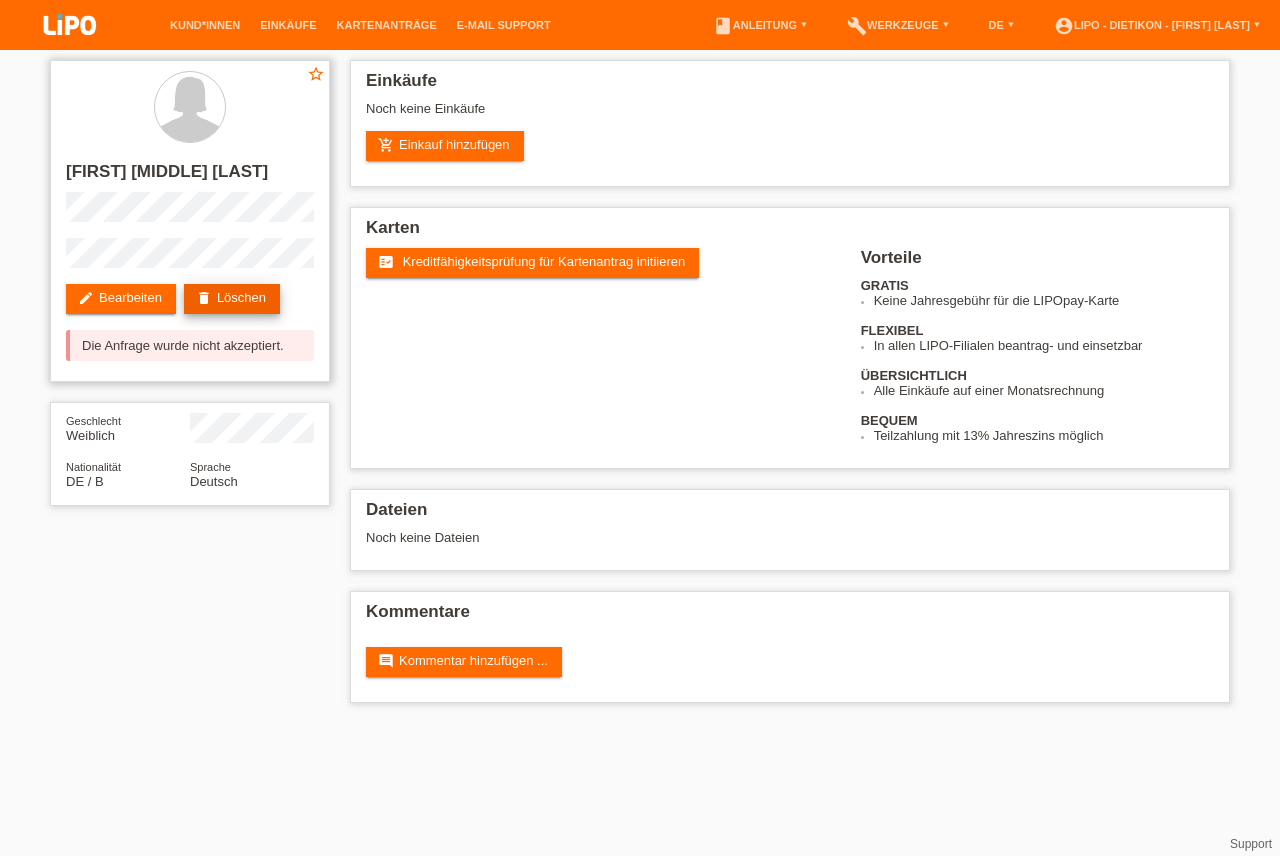 click on "delete  Löschen" at bounding box center [232, 299] 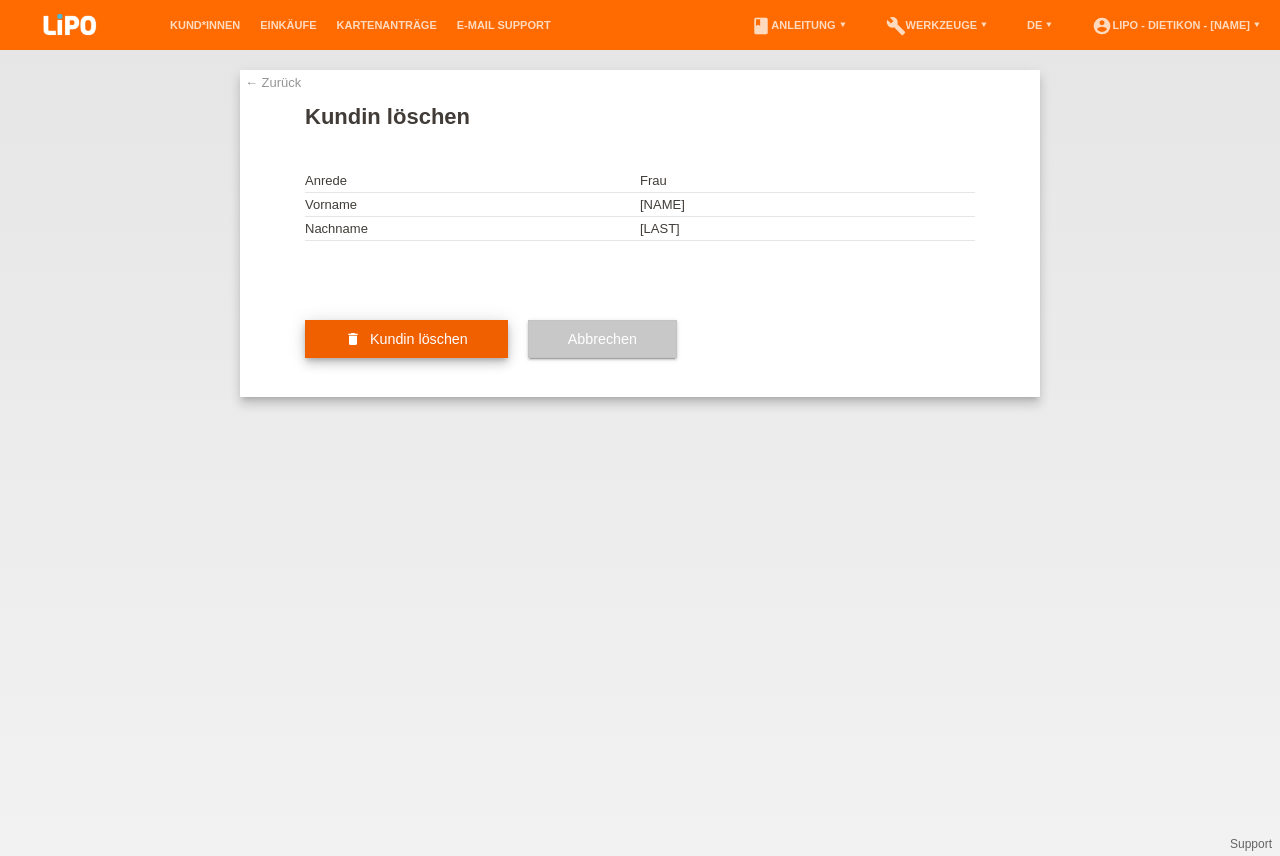 click on "delete   Kundin löschen" at bounding box center (406, 339) 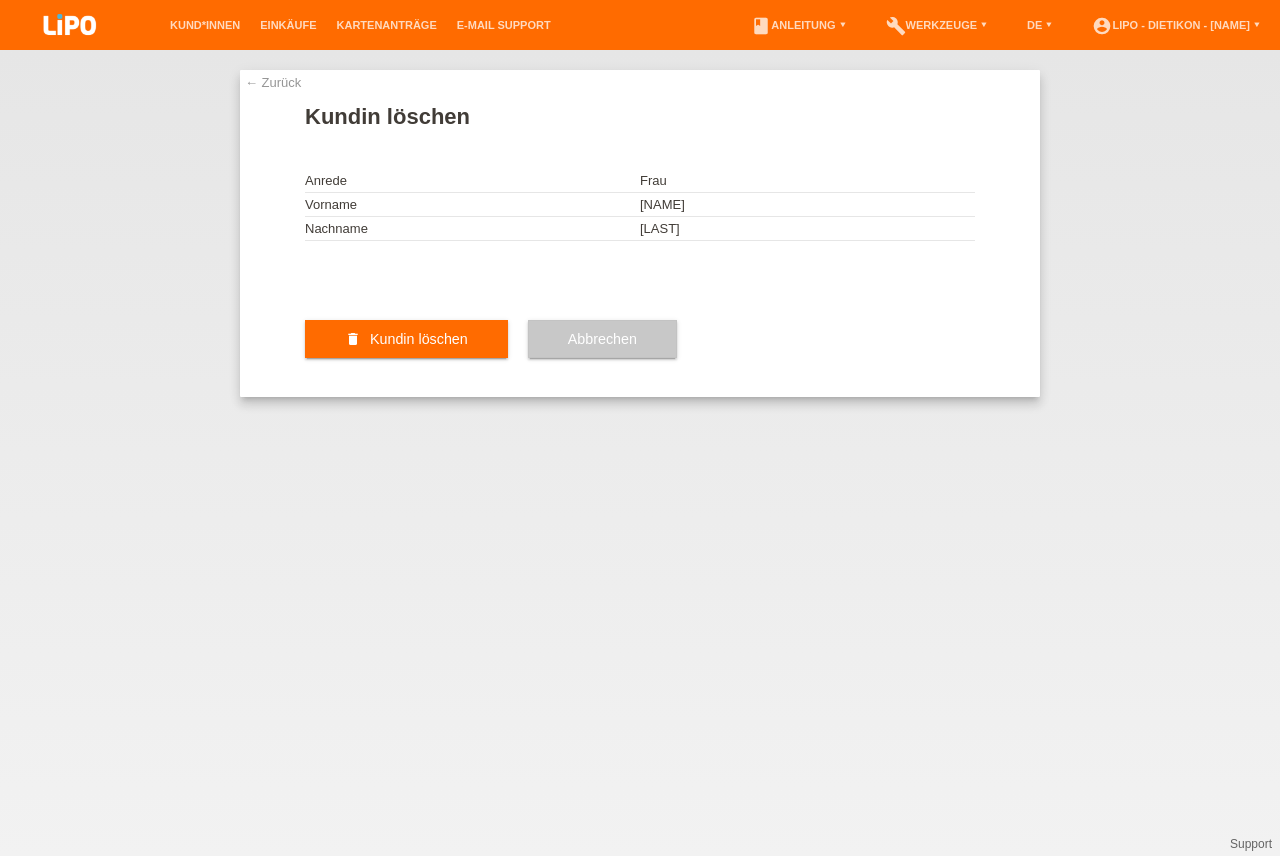 scroll, scrollTop: 0, scrollLeft: 0, axis: both 